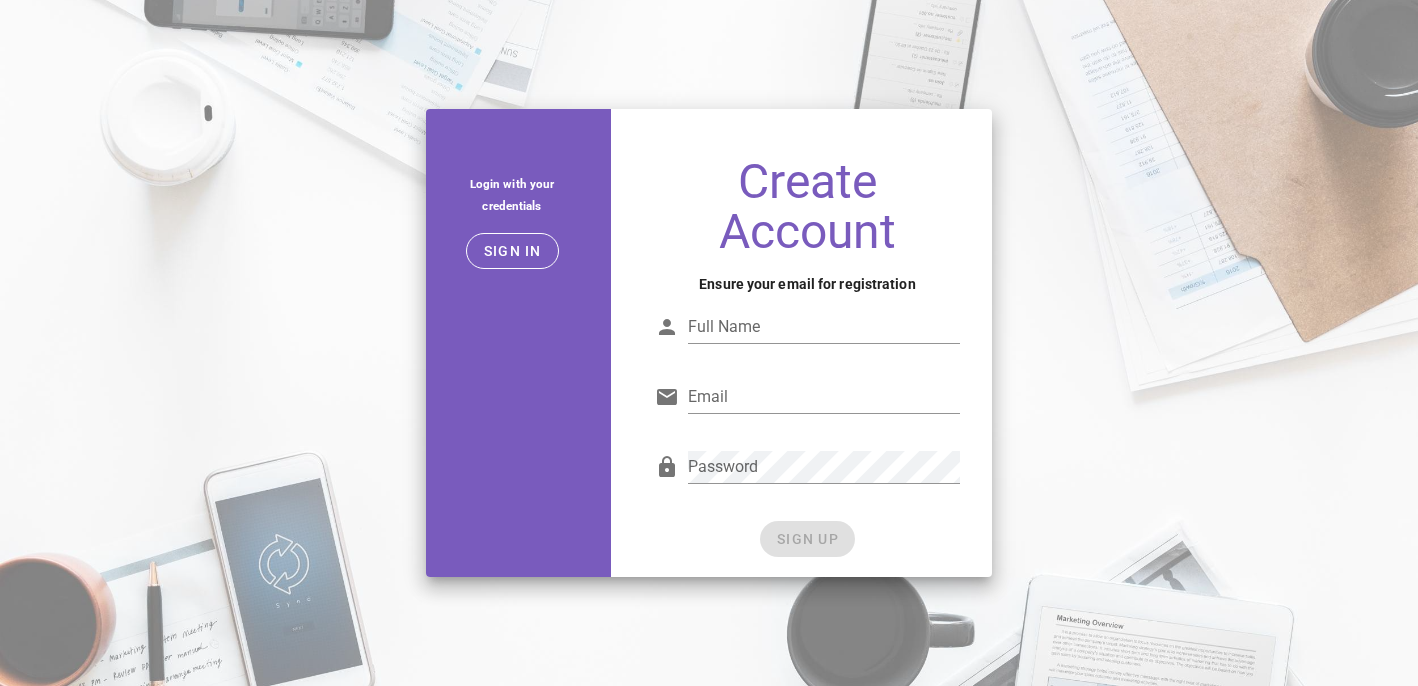scroll, scrollTop: 0, scrollLeft: 0, axis: both 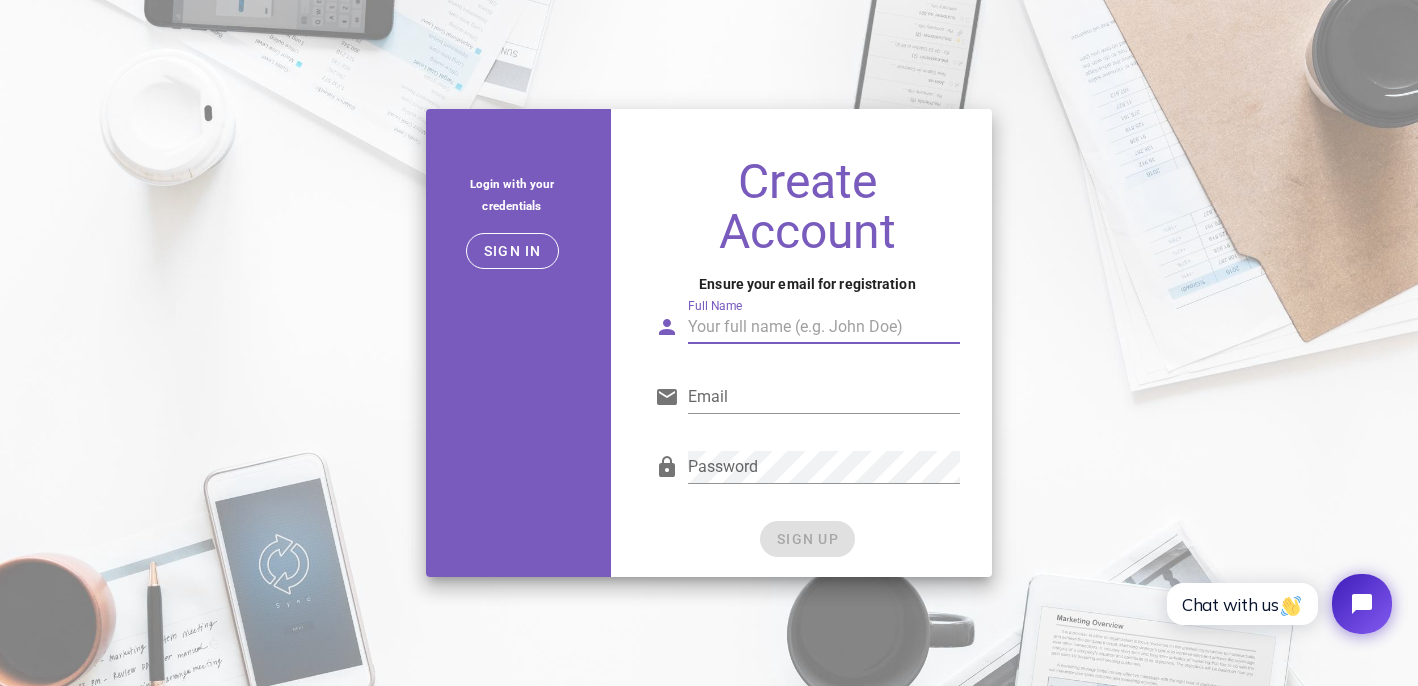 click on "Full Name" at bounding box center (824, 327) 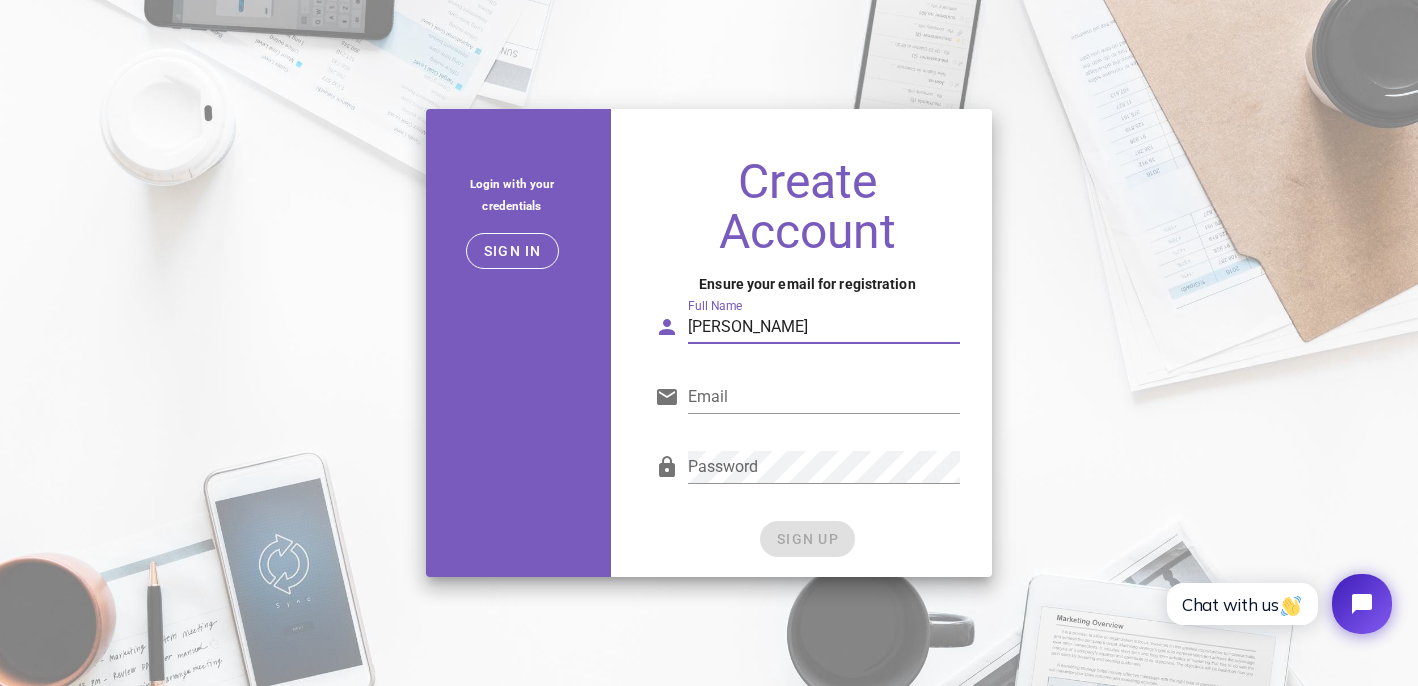 type on "Rodolfo Valladolid Ramírez" 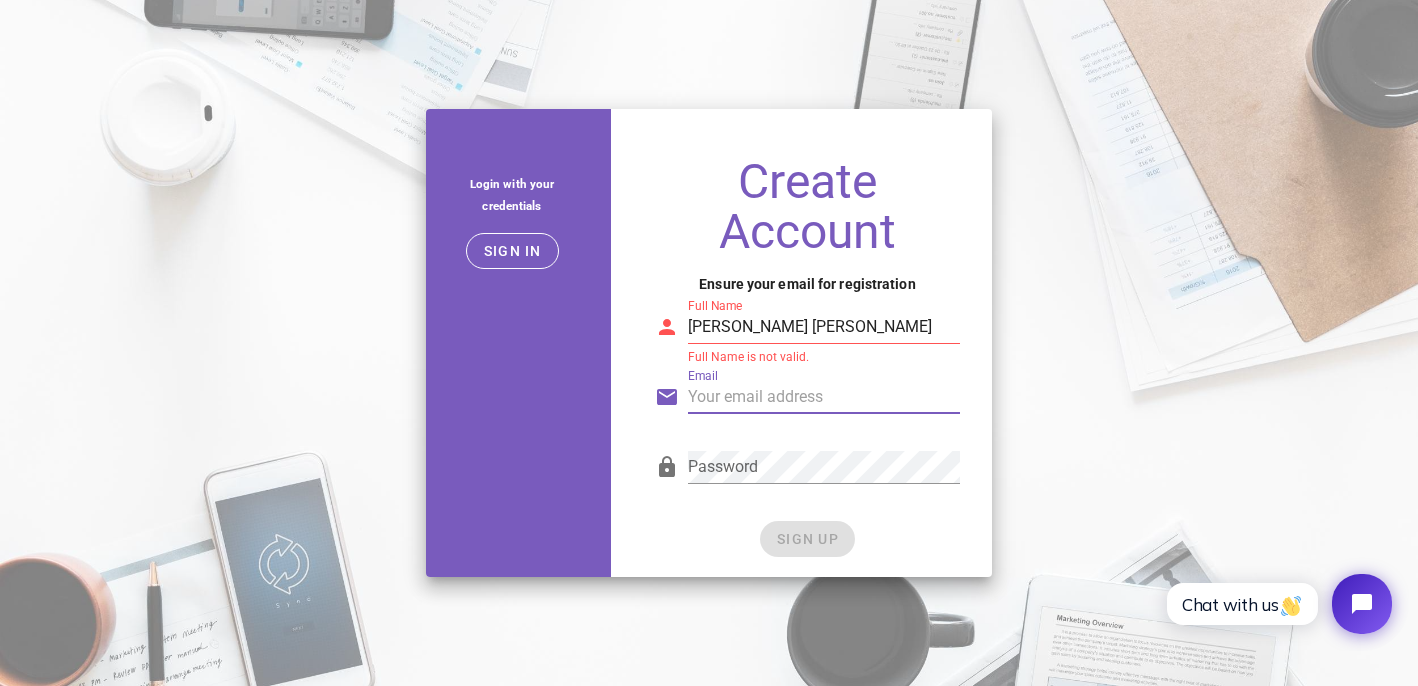 click on "Email" at bounding box center [824, 397] 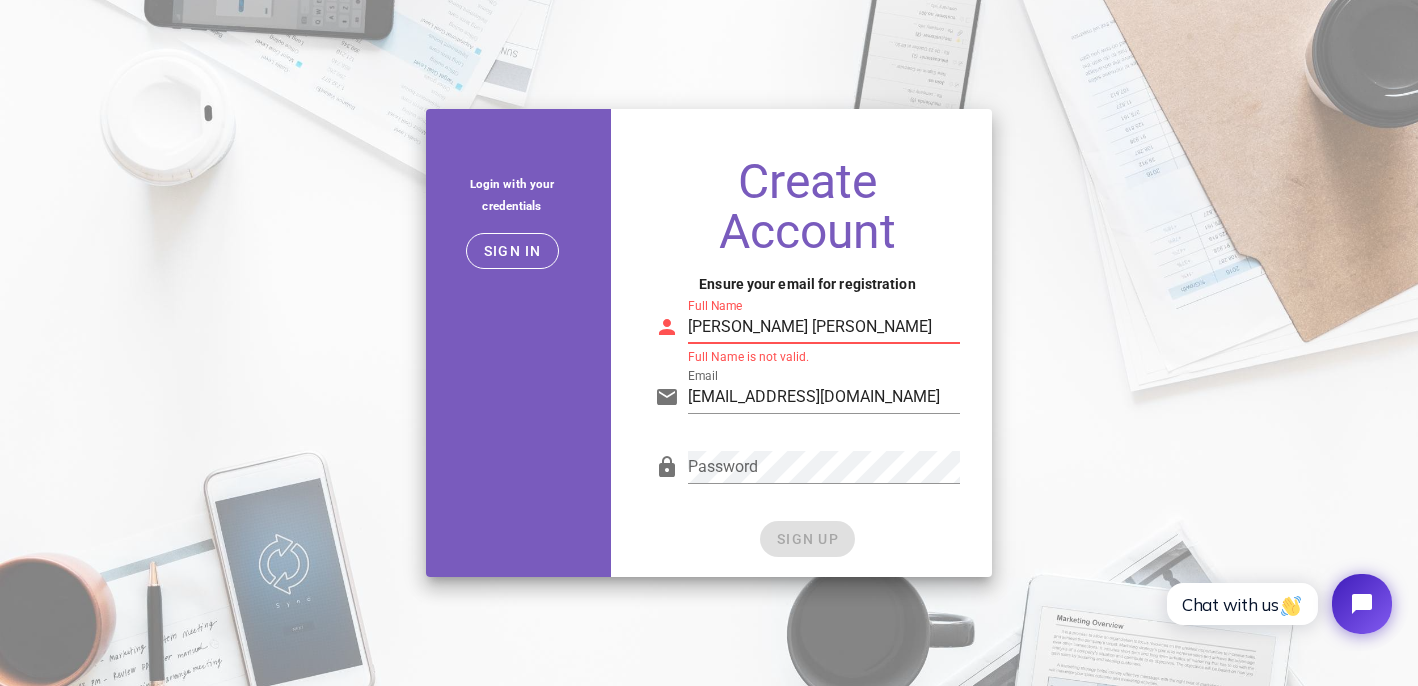 drag, startPoint x: 897, startPoint y: 324, endPoint x: 817, endPoint y: 325, distance: 80.00625 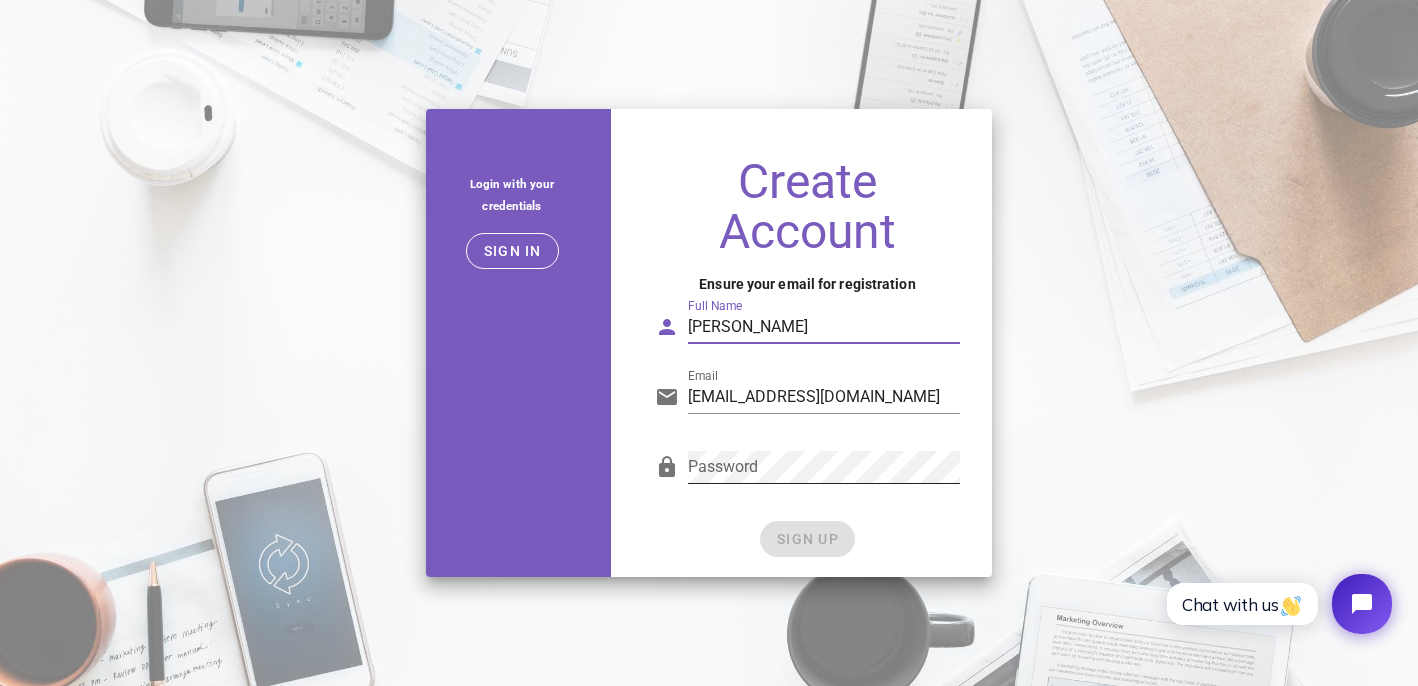 type on "Rodolfo Valladolid" 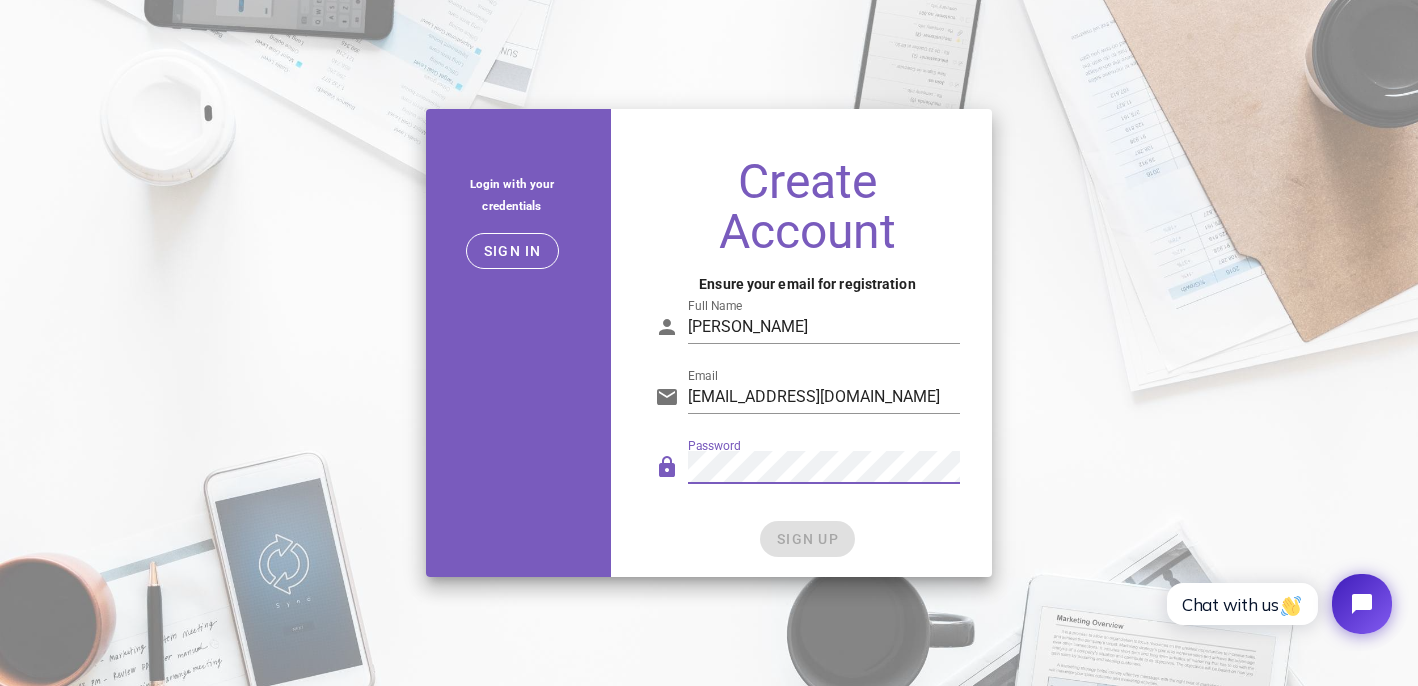 click on "Password" at bounding box center (808, 472) 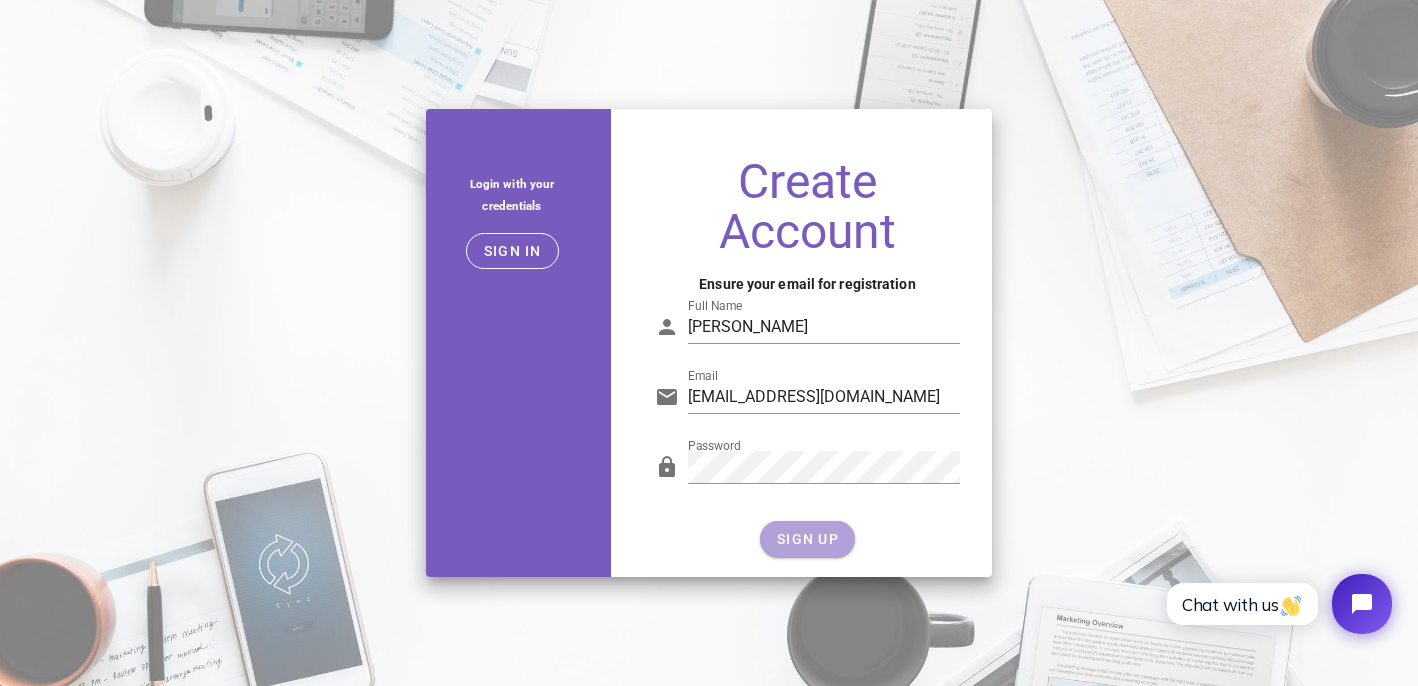 click on "SIGN UP" at bounding box center [807, 539] 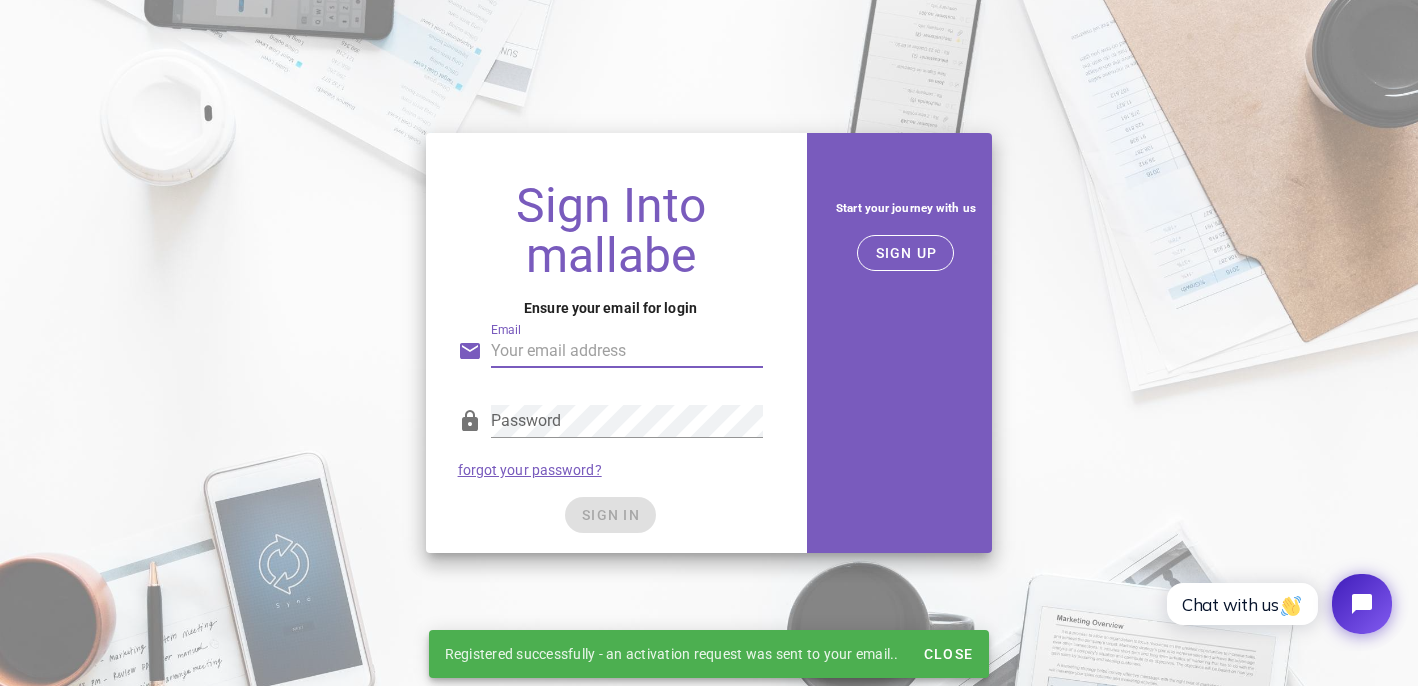 click on "Email" at bounding box center (627, 351) 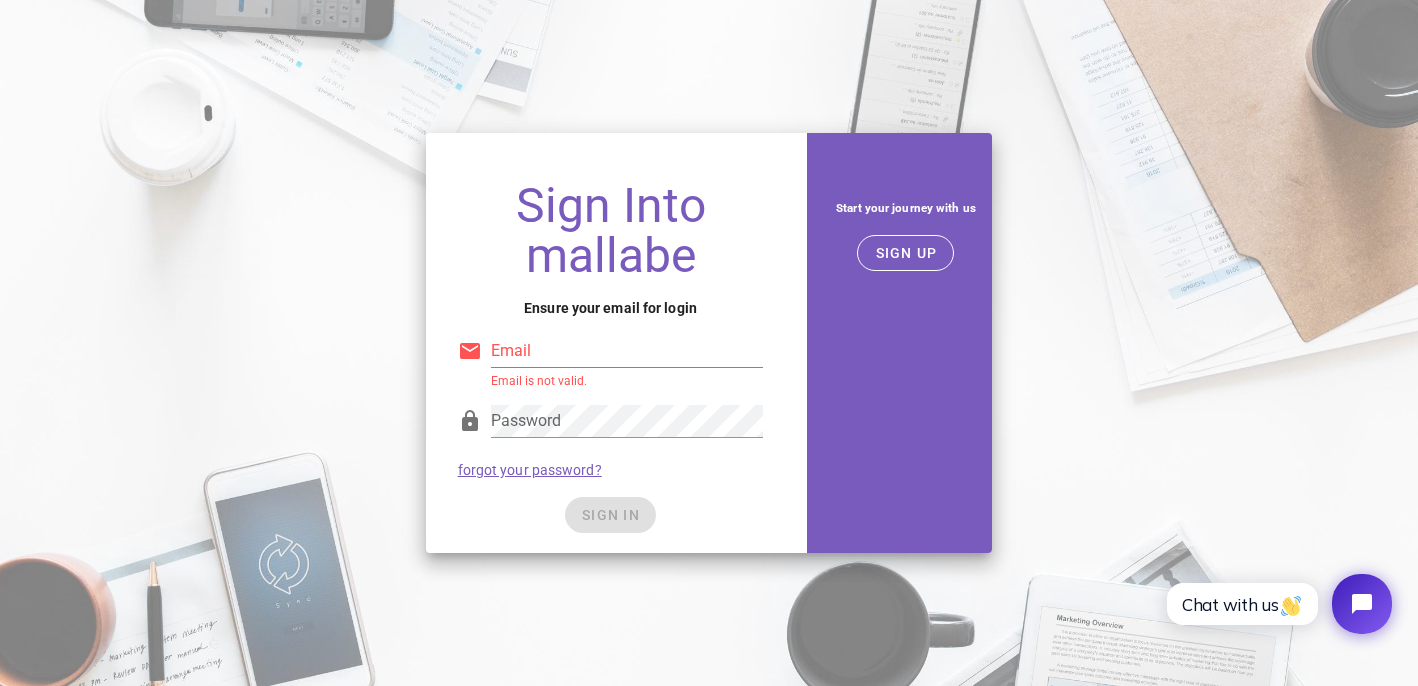 type on "valladolid00@gmail.com" 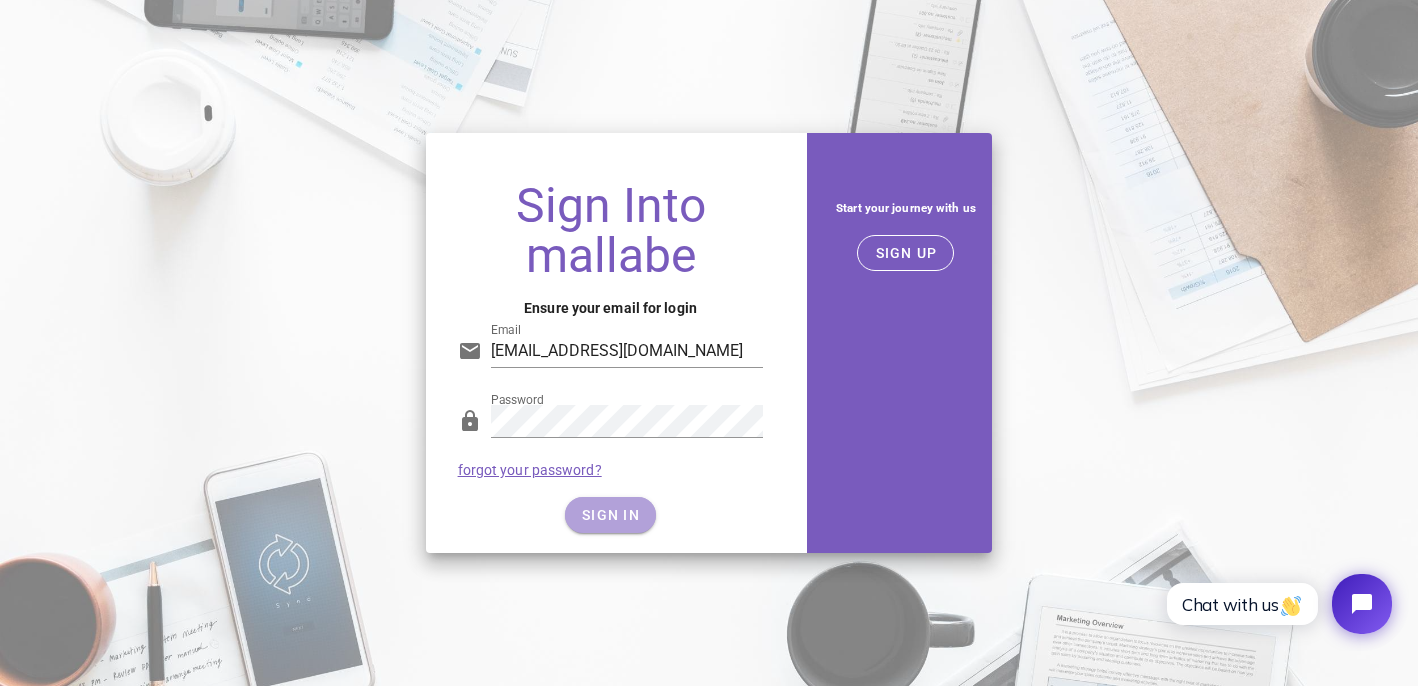 click on "SIGN IN" at bounding box center (610, 515) 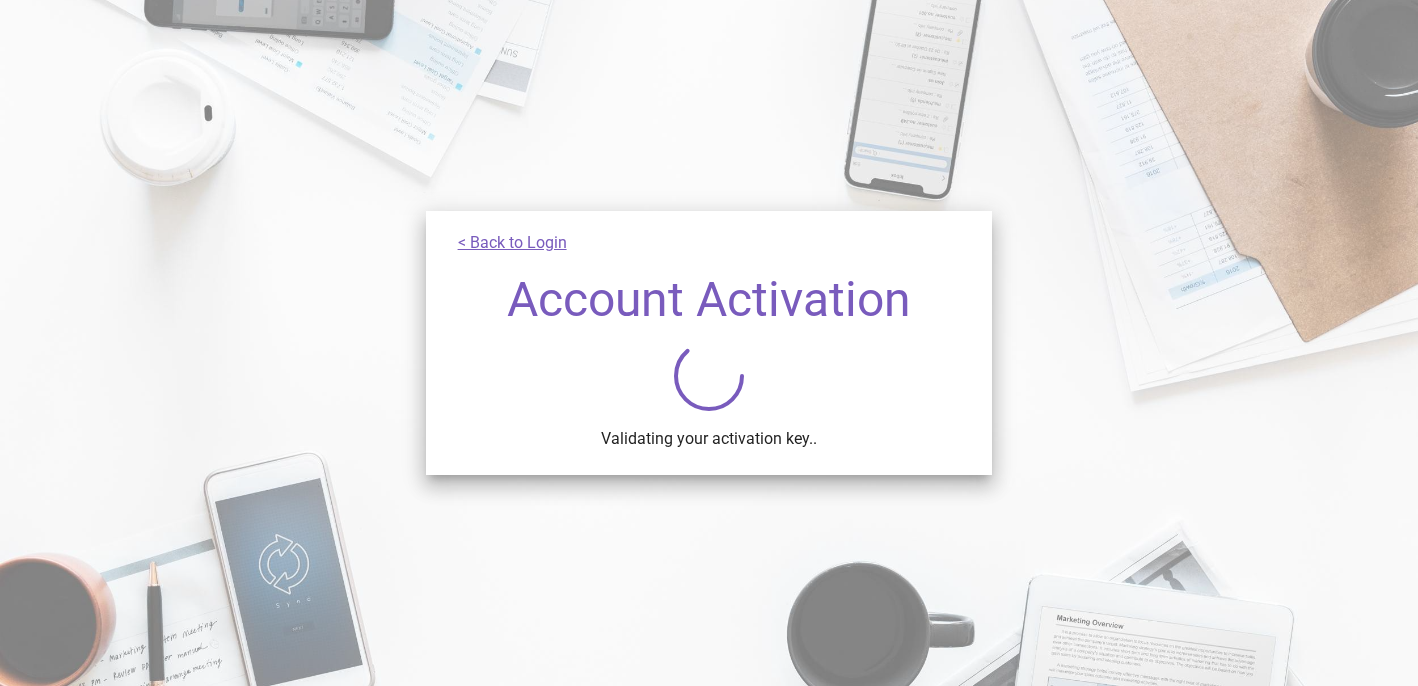 scroll, scrollTop: 0, scrollLeft: 0, axis: both 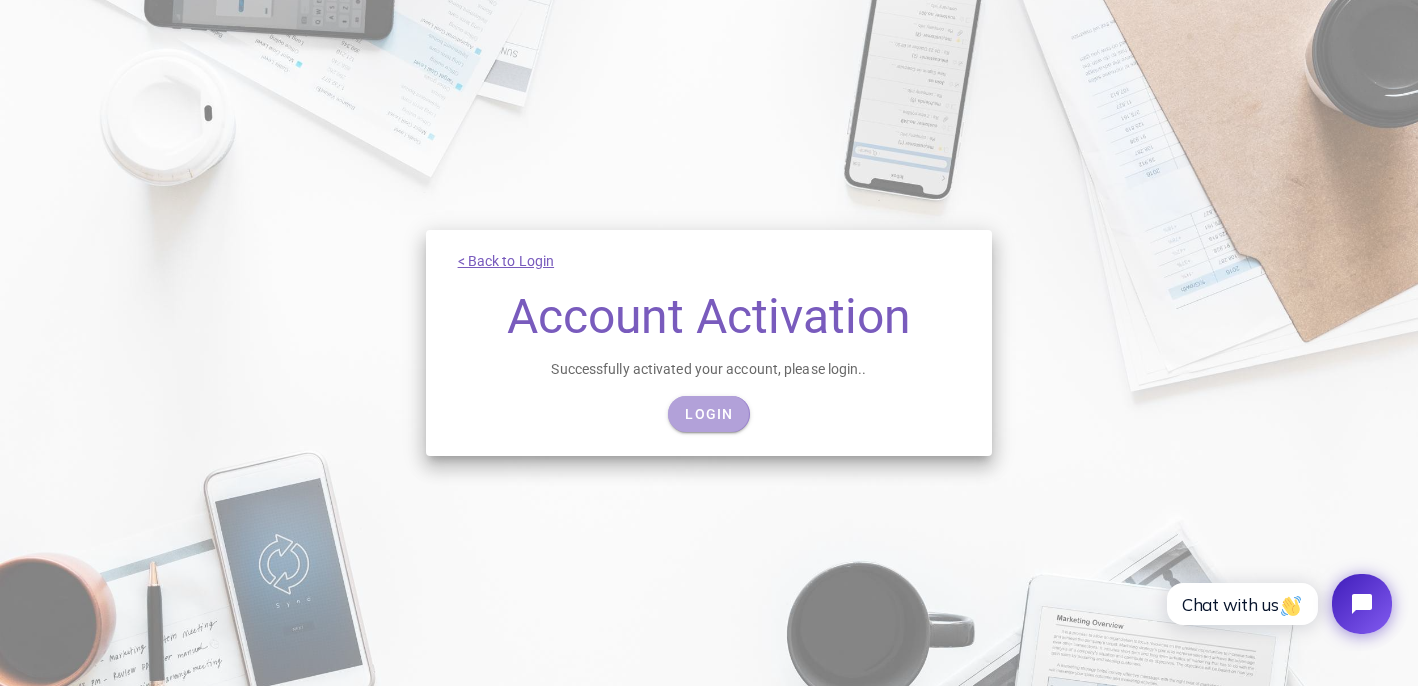 click on "Login" at bounding box center [708, 414] 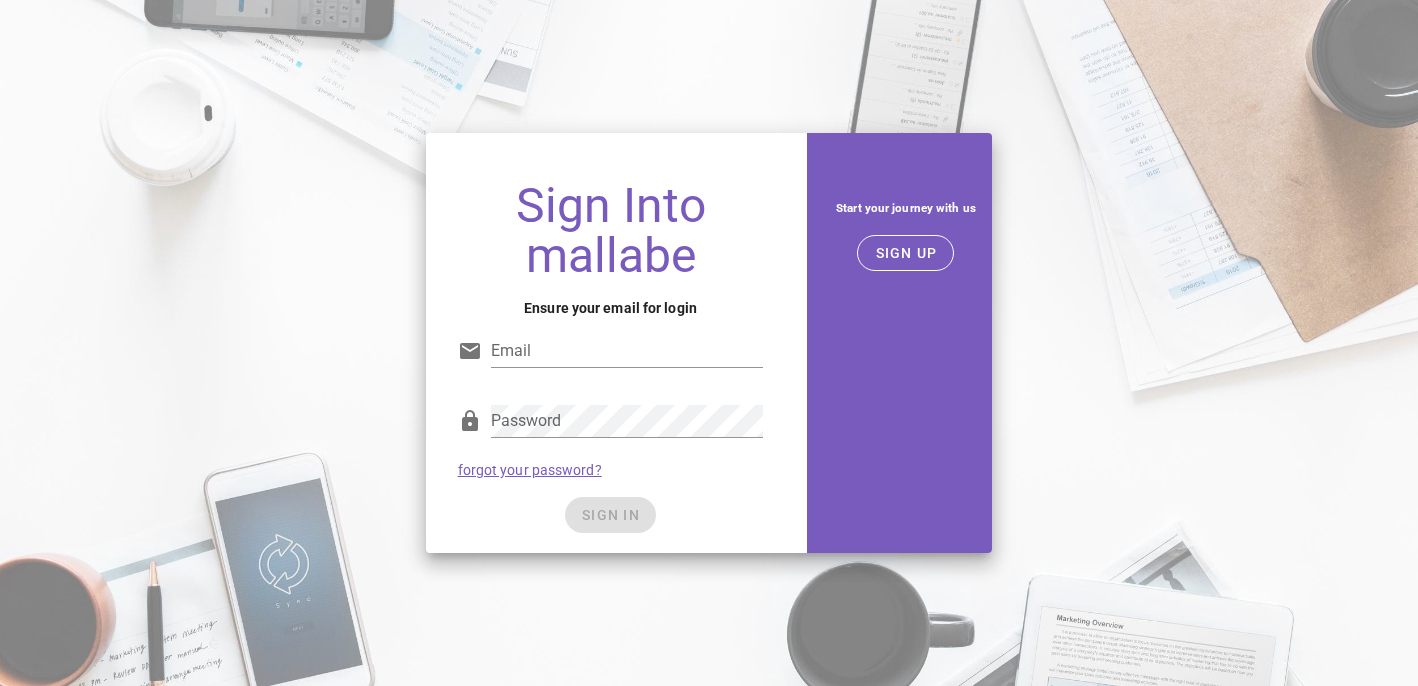 scroll, scrollTop: 0, scrollLeft: 0, axis: both 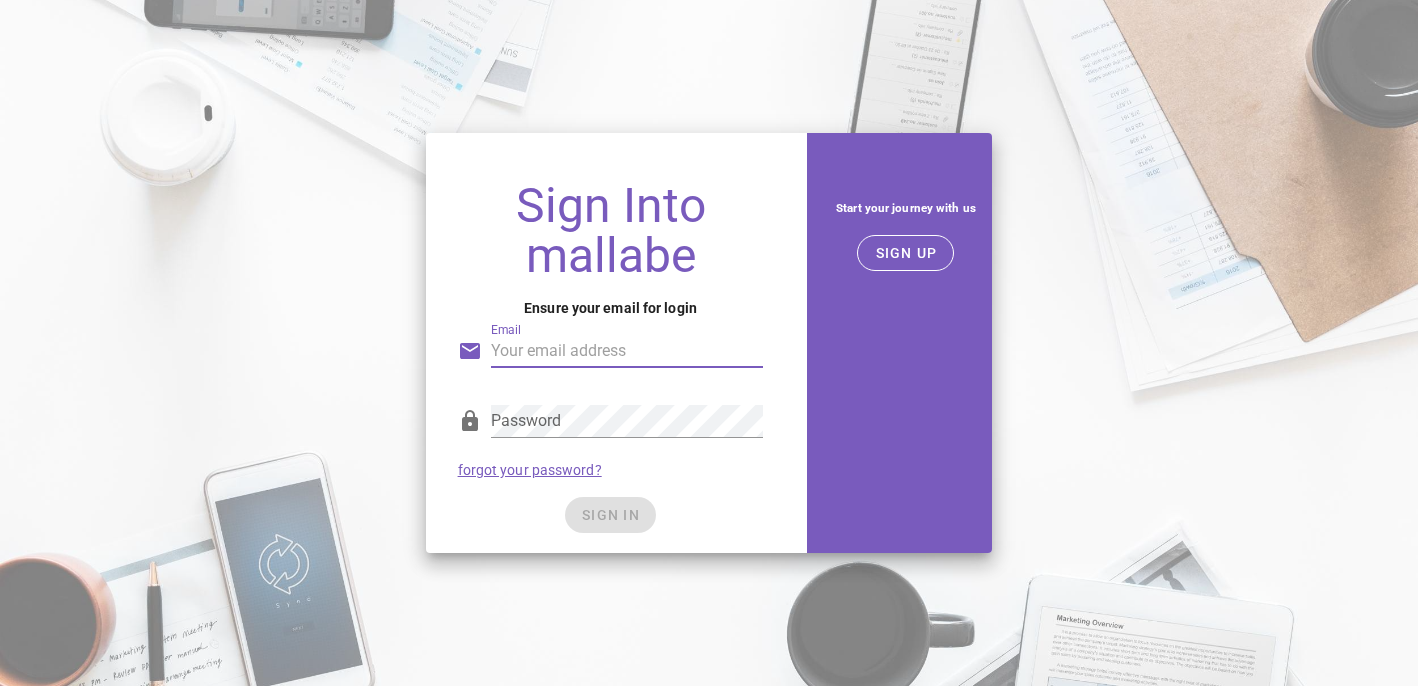 click on "Email" at bounding box center (627, 351) 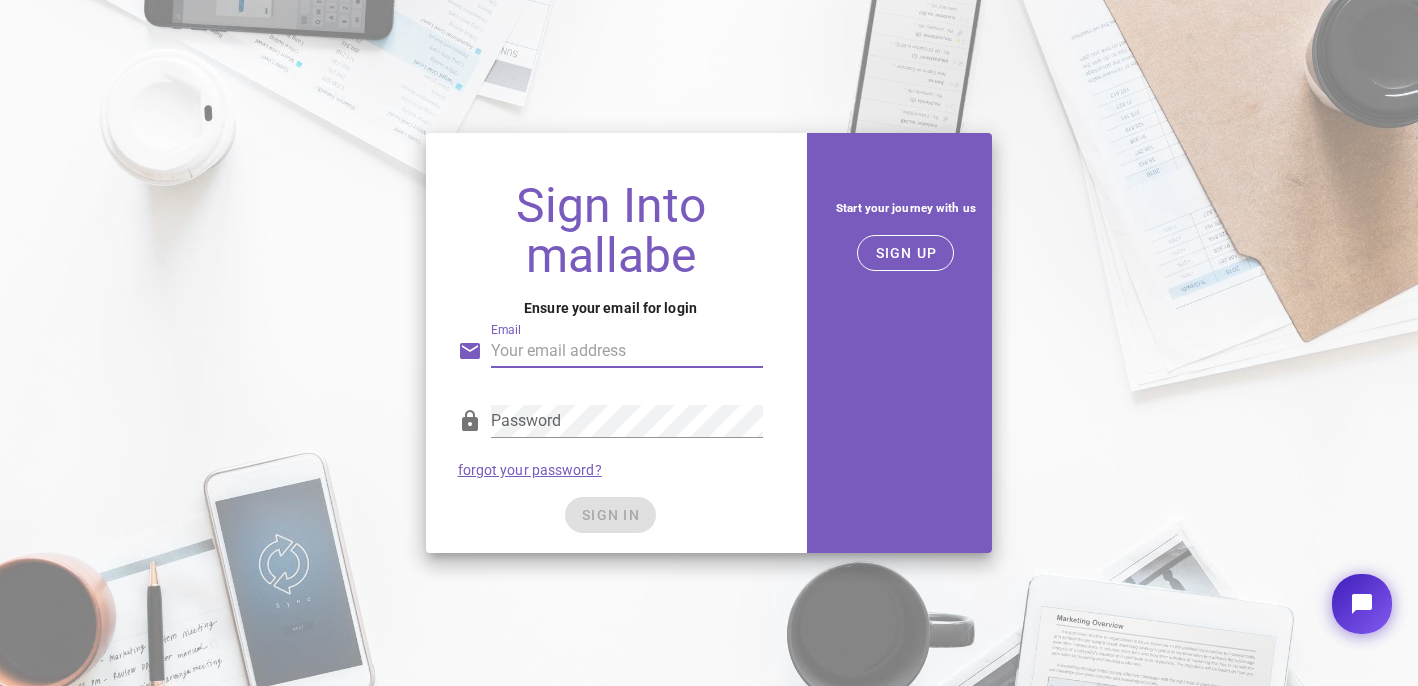 scroll, scrollTop: 0, scrollLeft: 0, axis: both 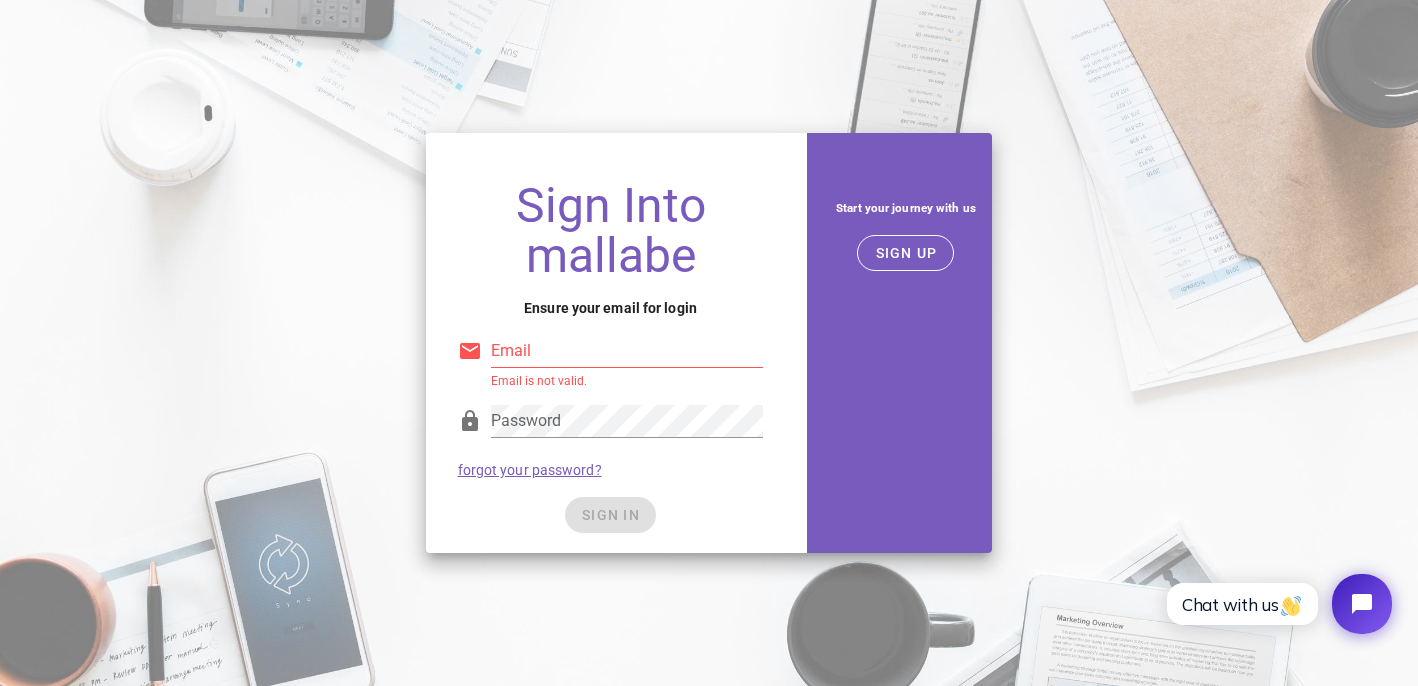 type on "valladolid00@gmail.com" 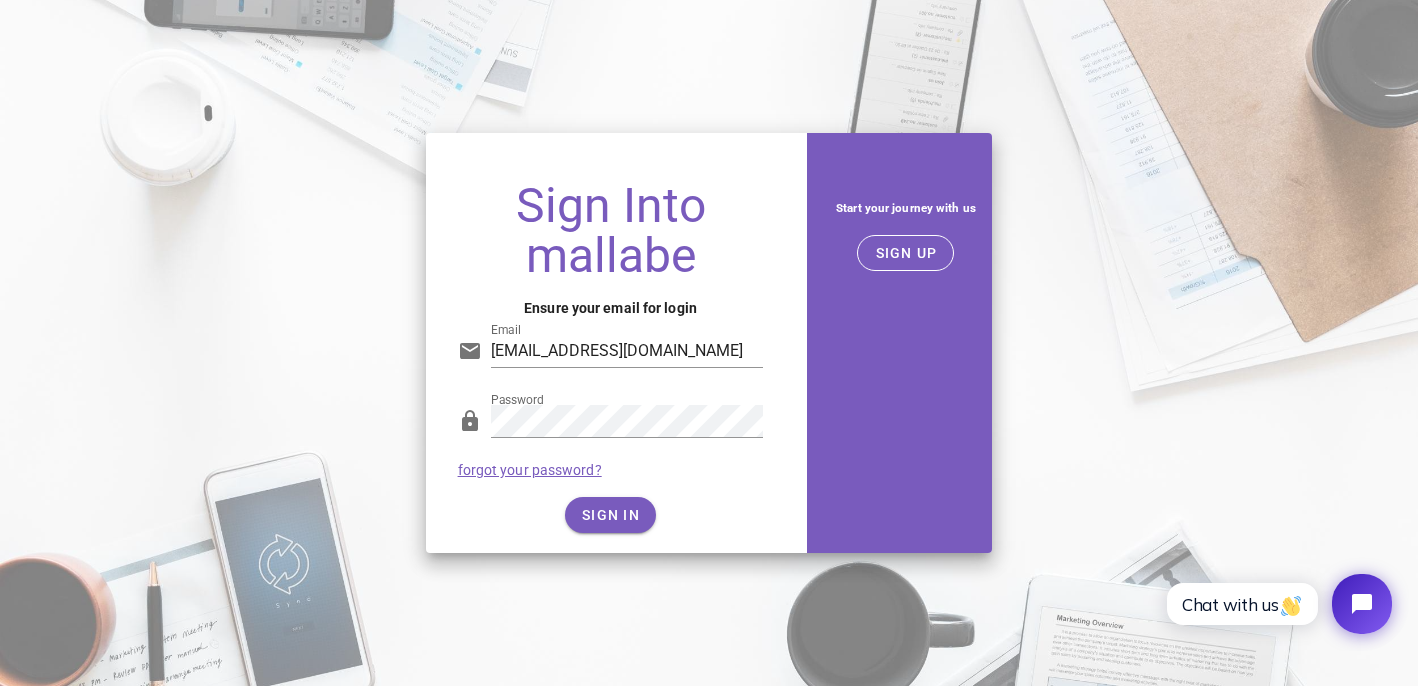 click on "SIGN IN" at bounding box center [611, 515] 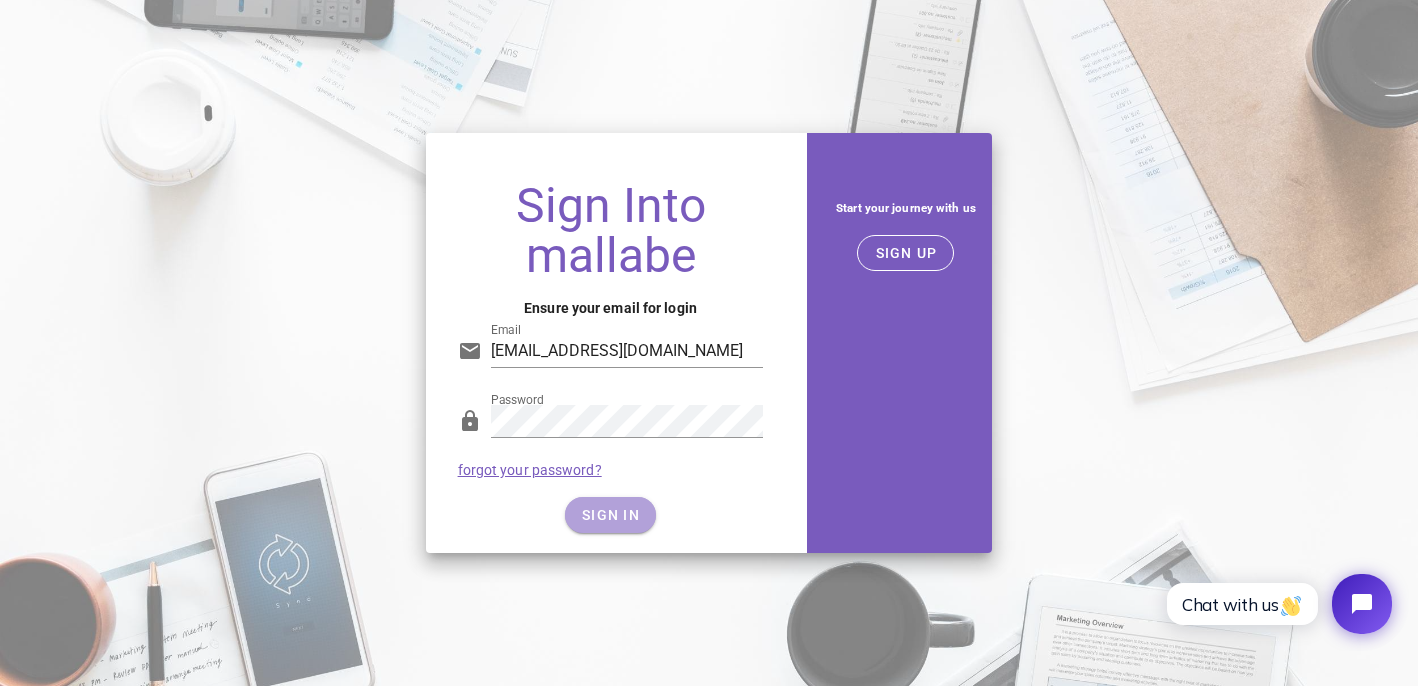 click on "SIGN IN" at bounding box center (610, 515) 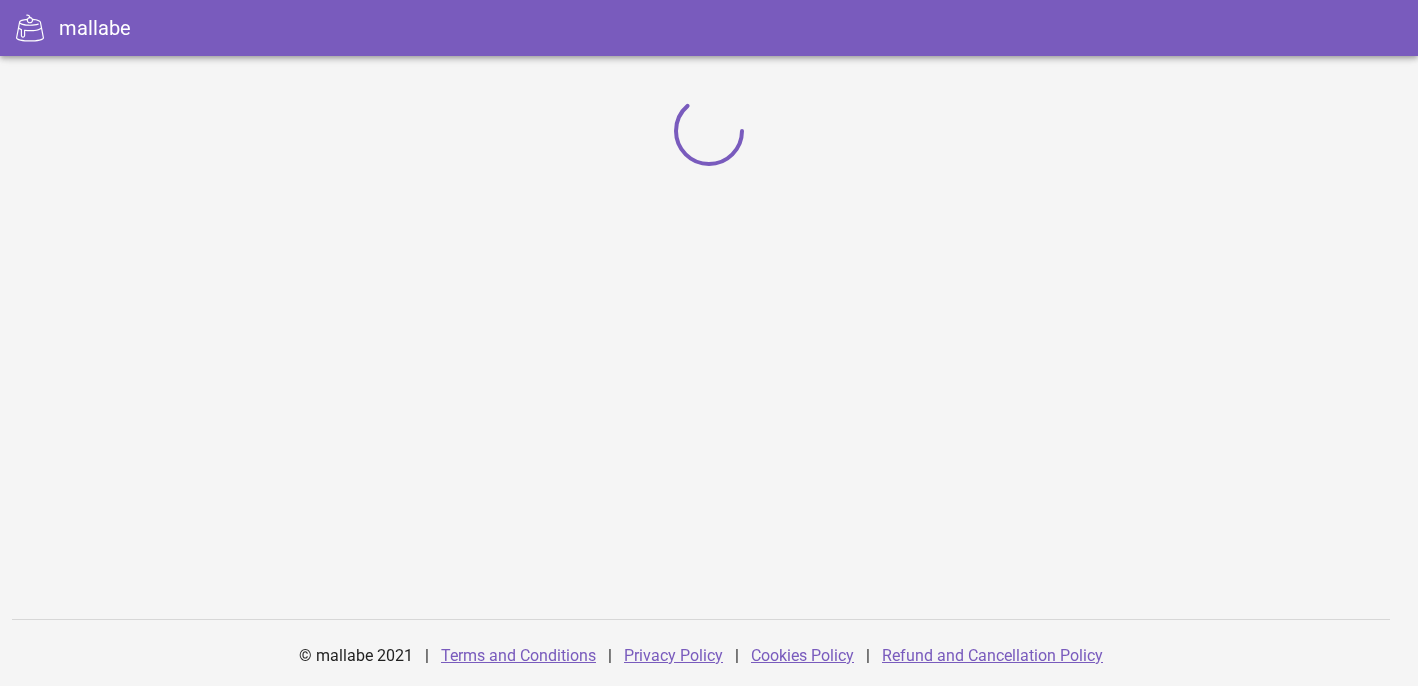 scroll, scrollTop: 0, scrollLeft: 0, axis: both 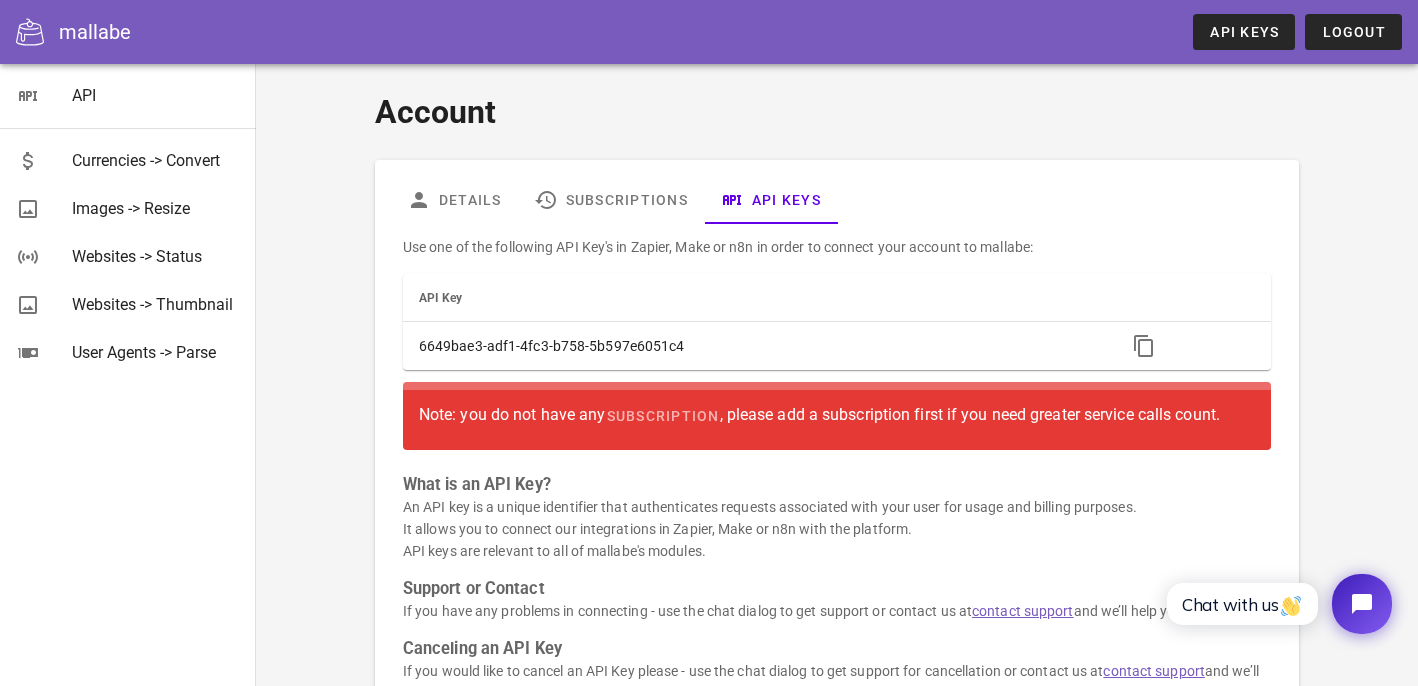 click on "An API key is a unique identifier that authenticates
requests associated with your user for usage and billing
purposes.
It allows you to connect our integrations in Zapier,
Make or n8n with the platform.
API keys are relevant to all of mallabe's modules." at bounding box center (837, 529) 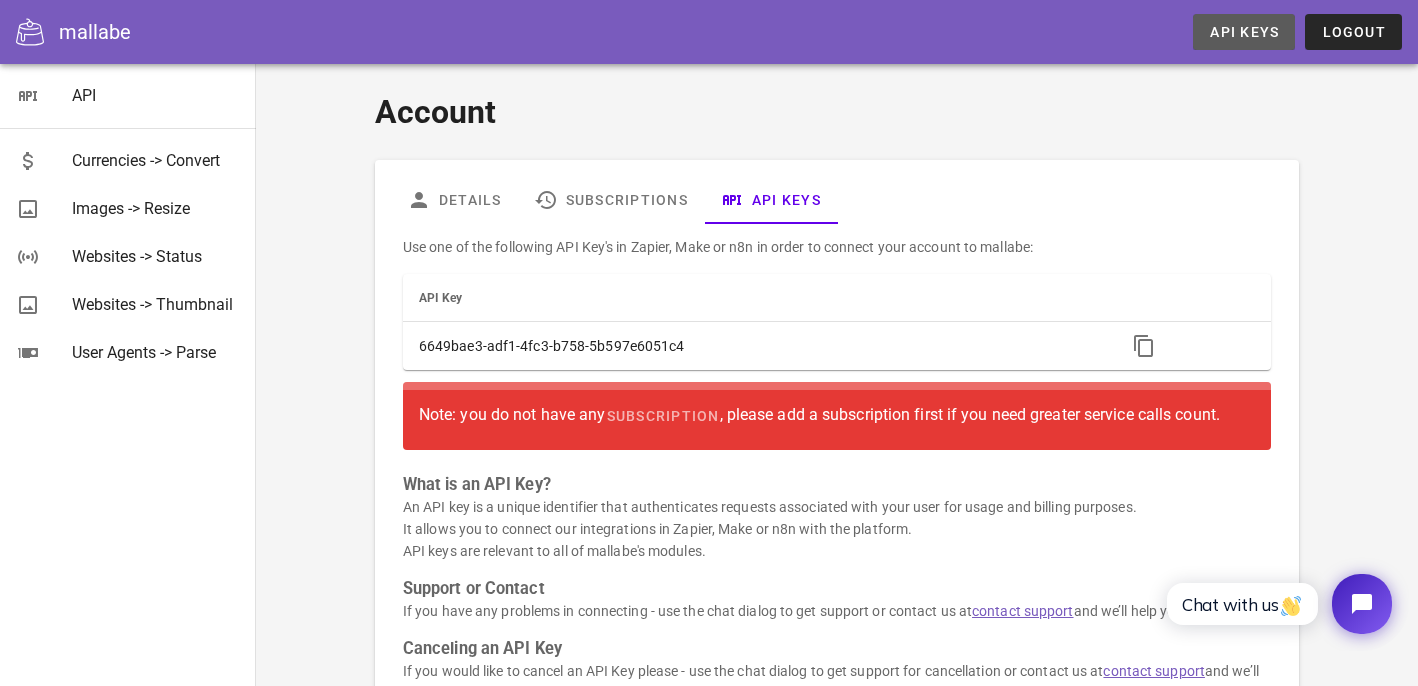 click on "API Keys" at bounding box center (1244, 32) 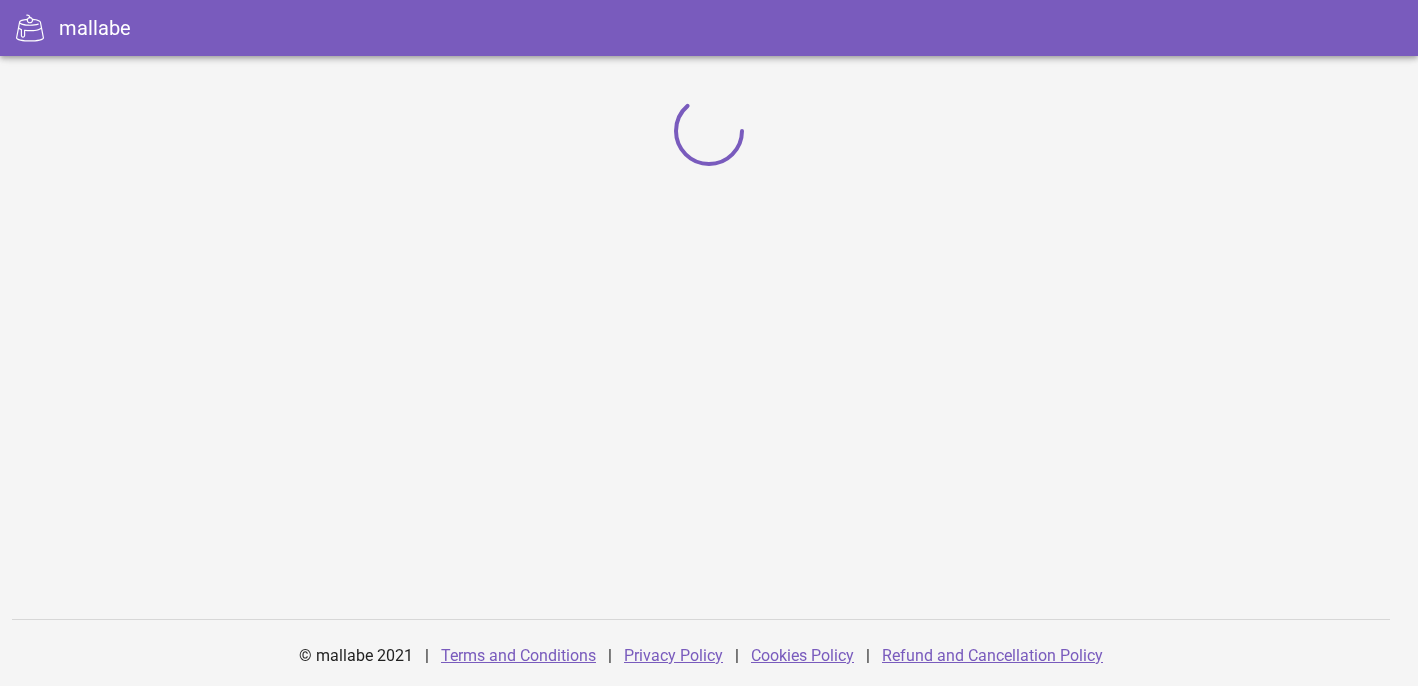 scroll, scrollTop: 0, scrollLeft: 0, axis: both 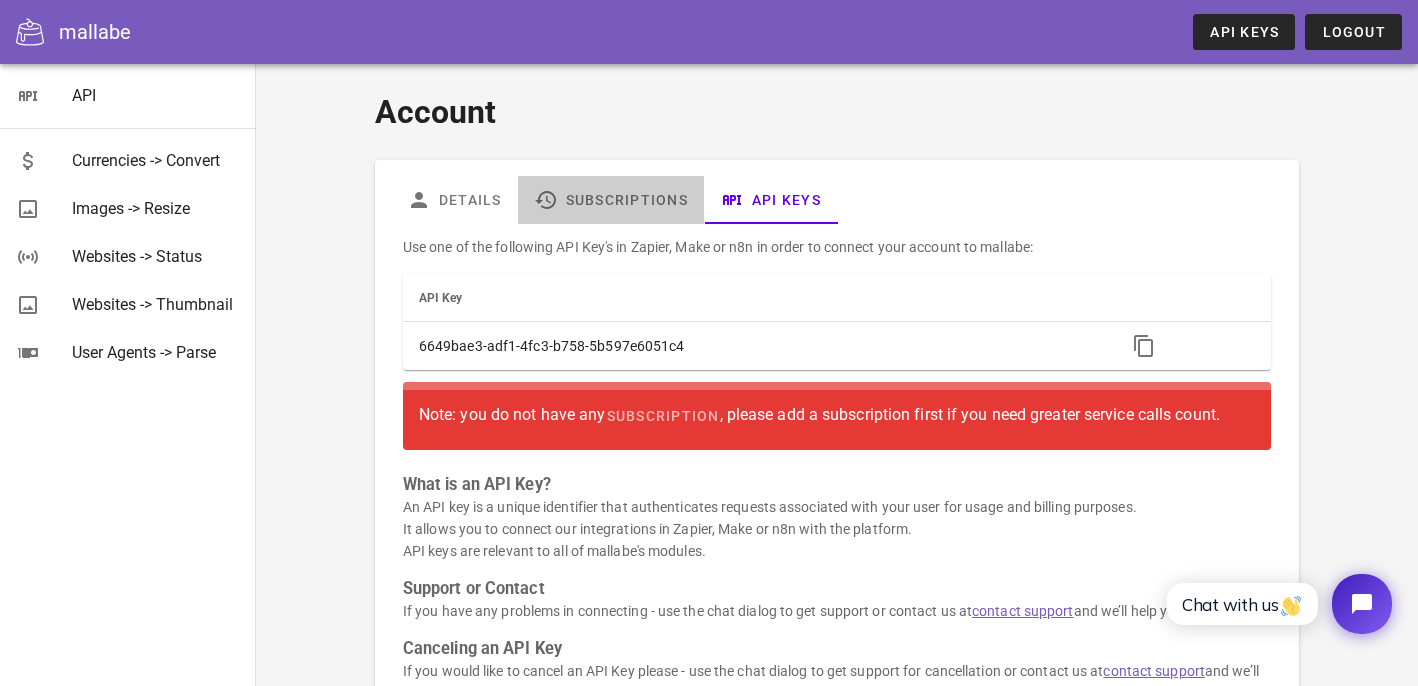 click on "Subscriptions" at bounding box center (611, 200) 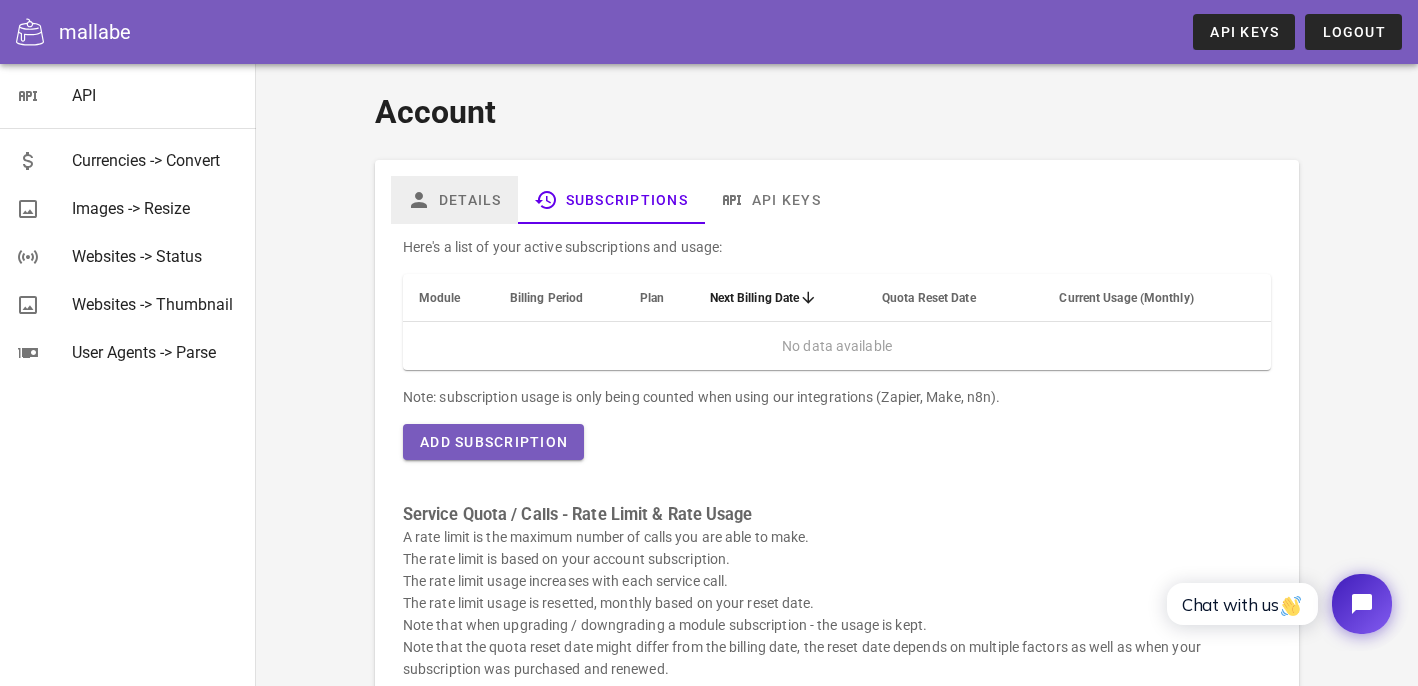 click on "Details" at bounding box center [454, 200] 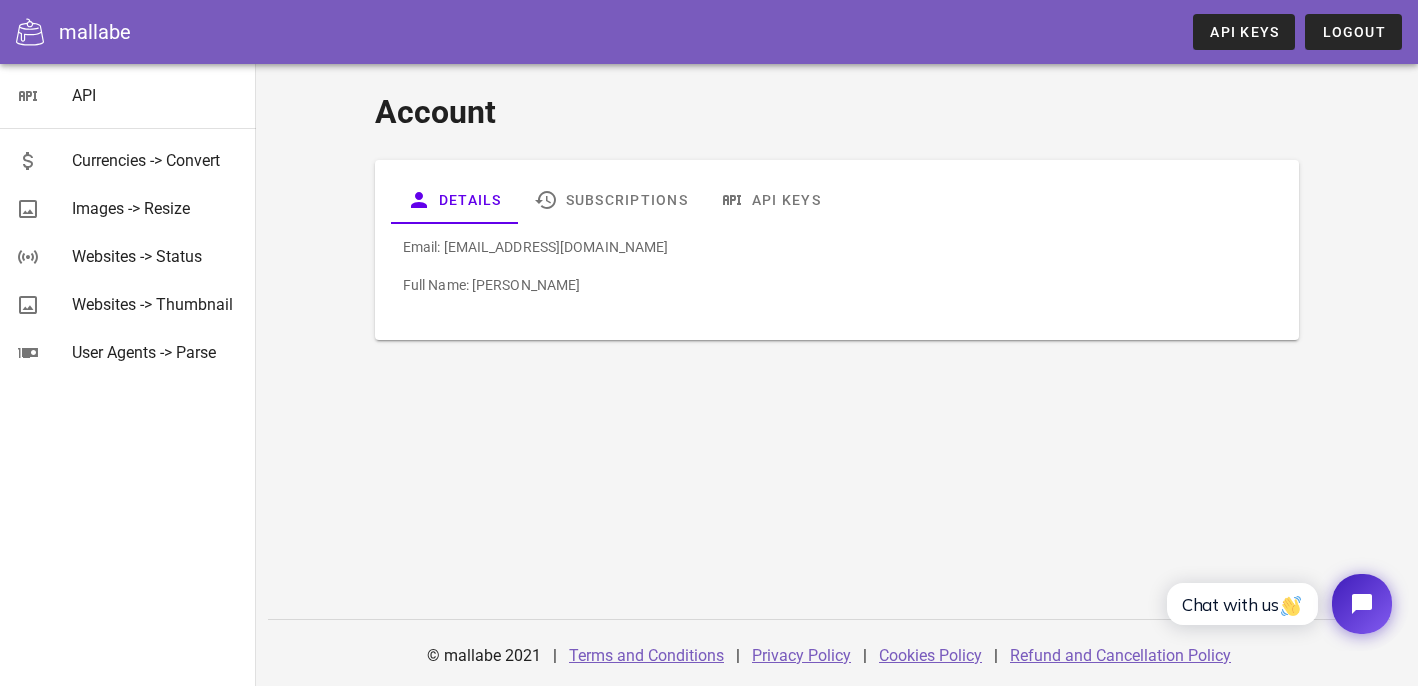 click on "mallabe" at bounding box center (95, 32) 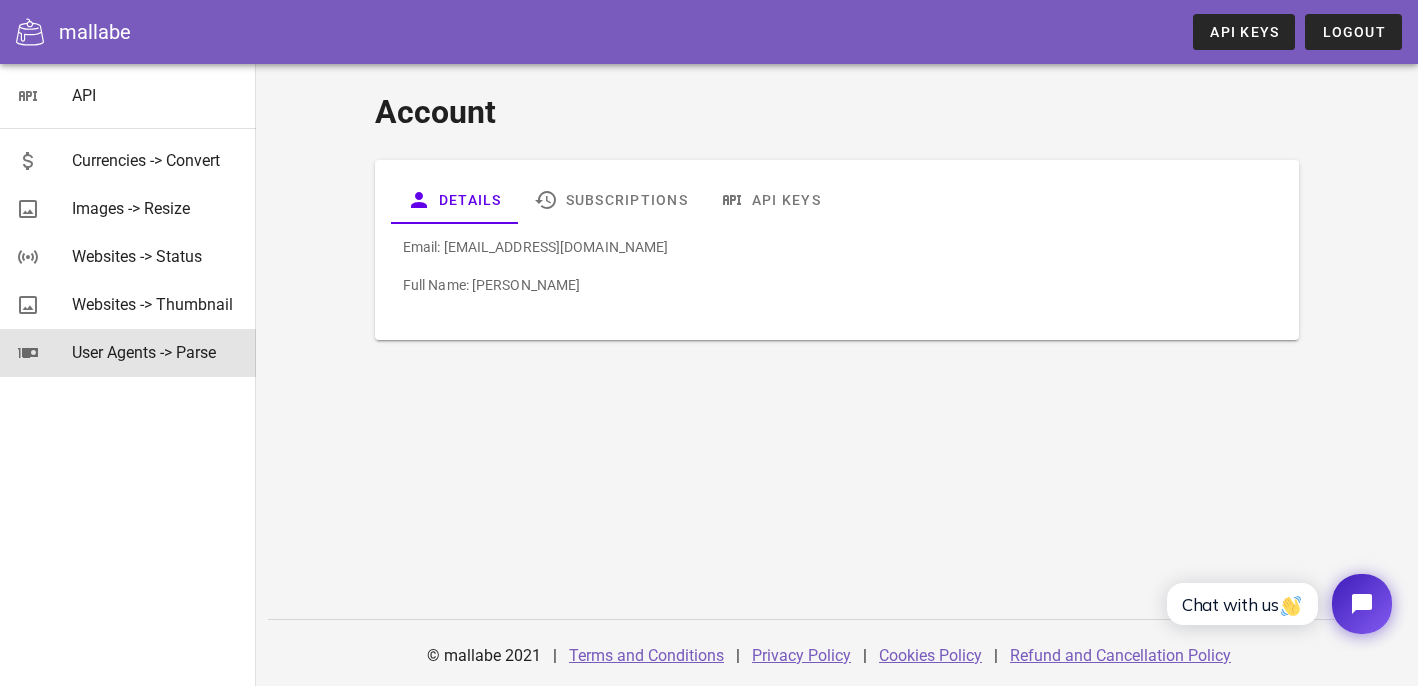 click on "User Agents -> Parse" at bounding box center (156, 352) 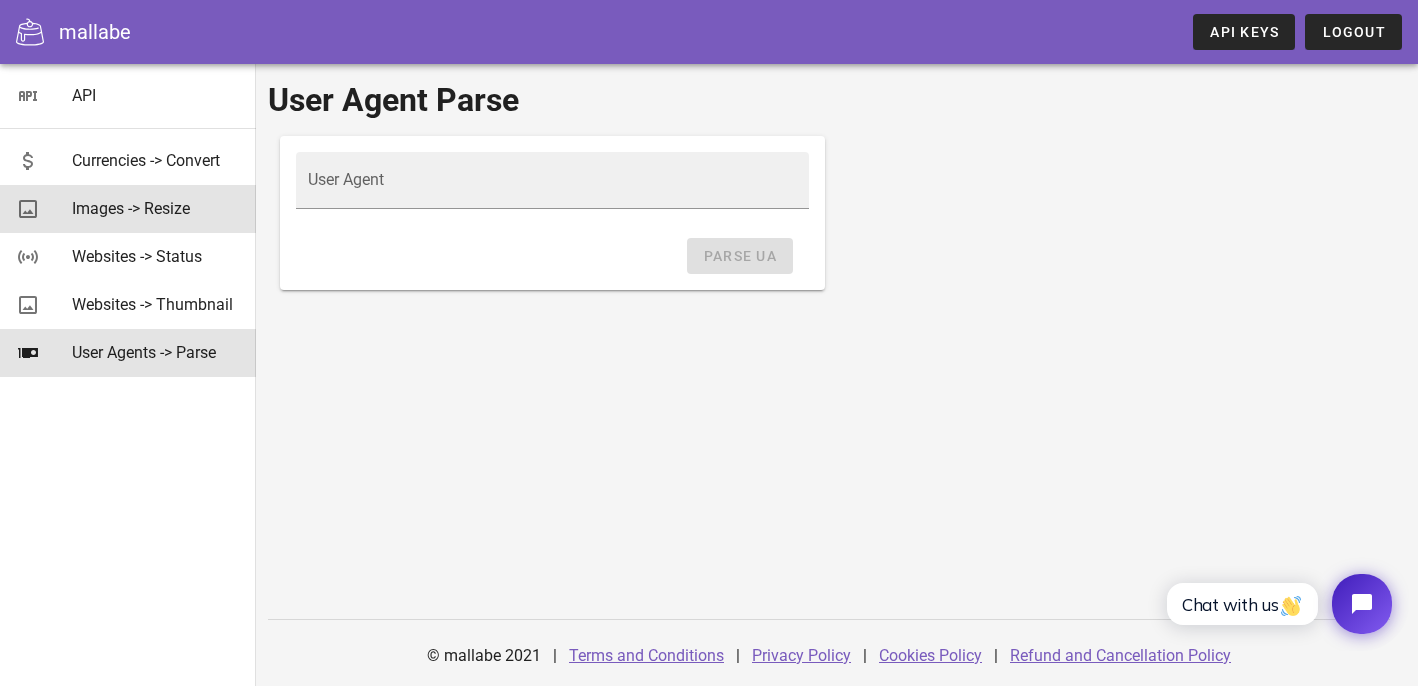 click on "Images -> Resize" at bounding box center (156, 208) 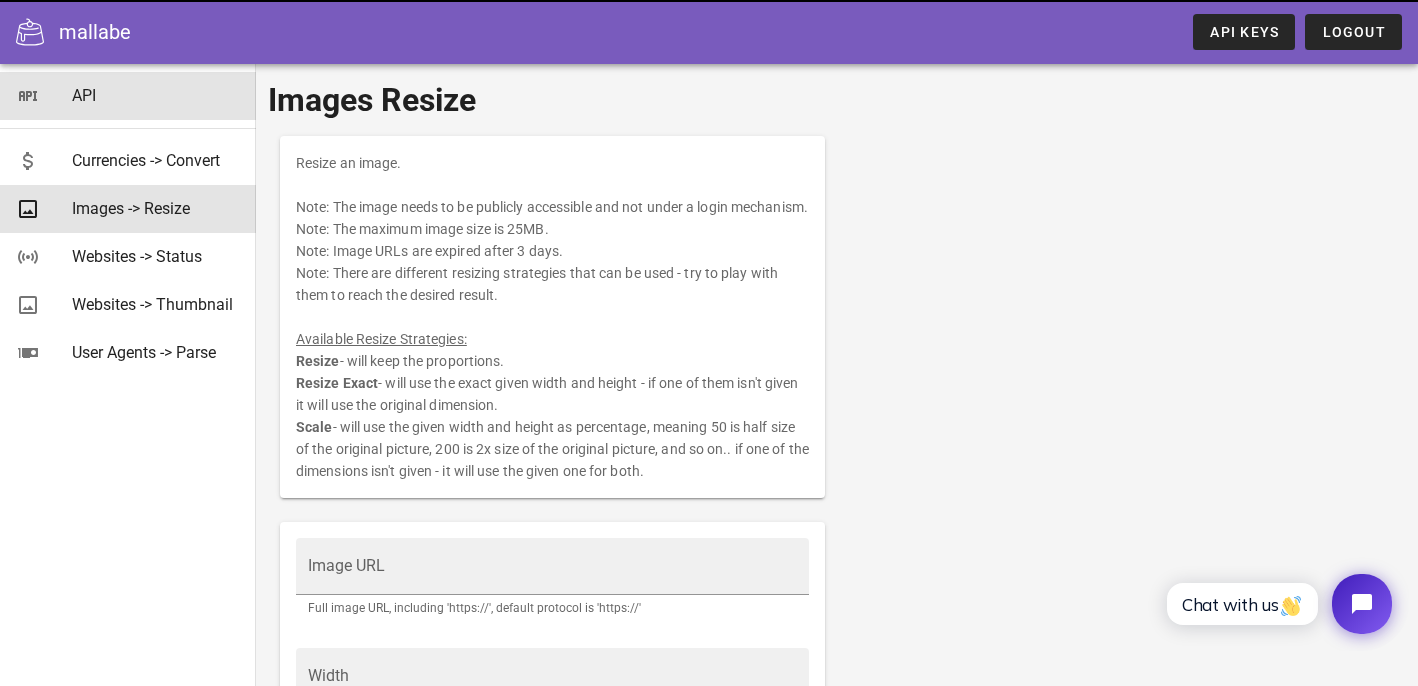 click on "API" at bounding box center (156, 95) 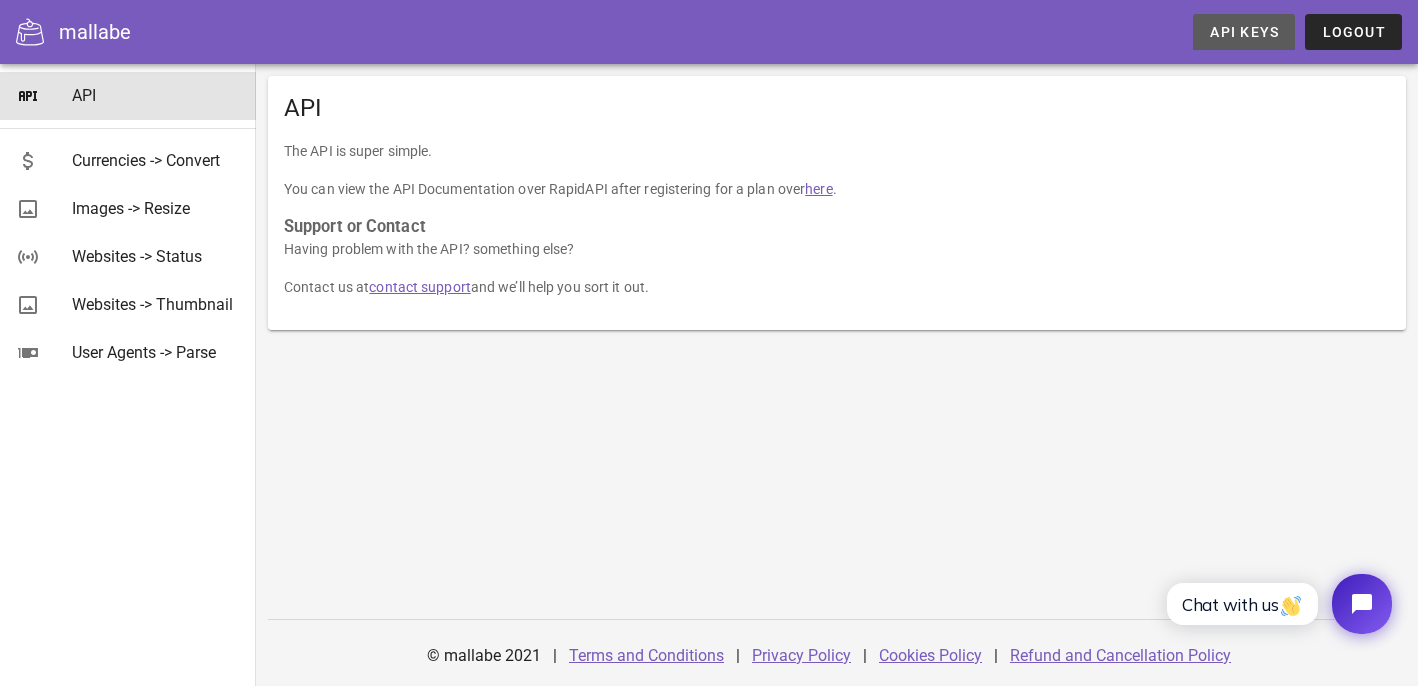 click on "API Keys" at bounding box center [1244, 32] 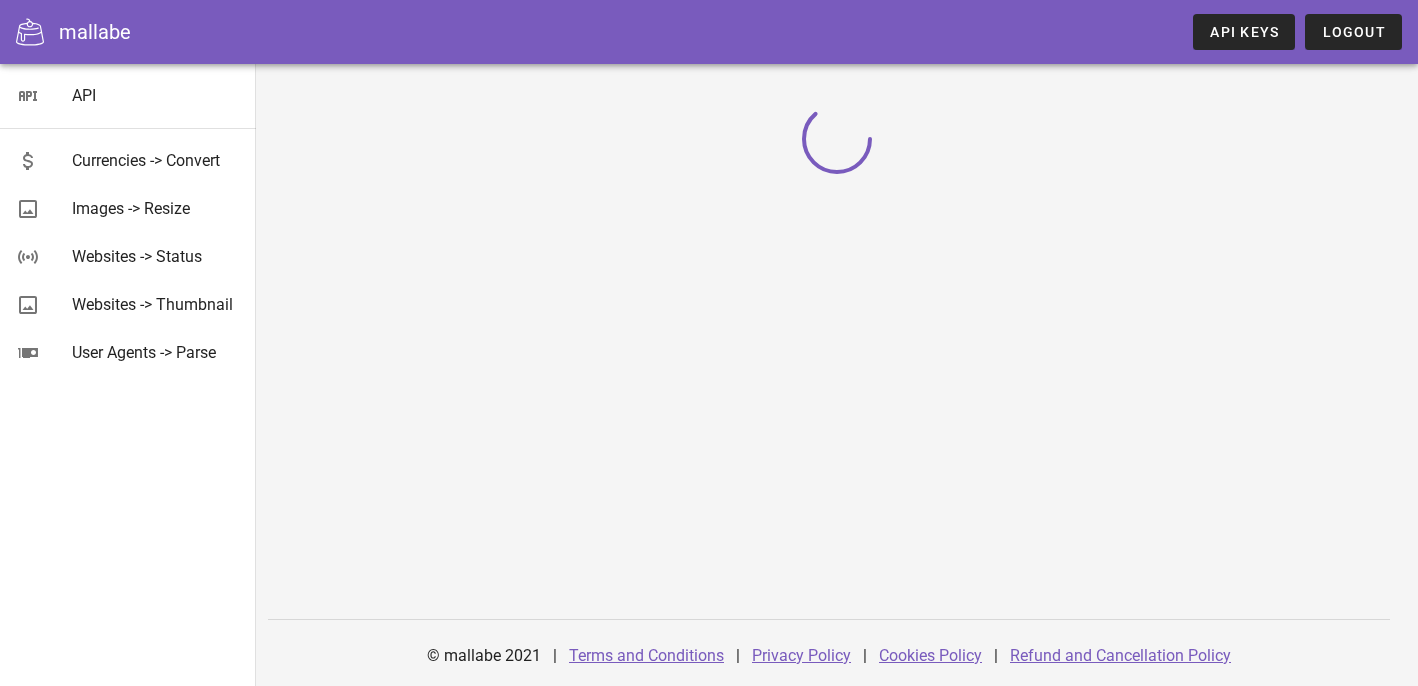 scroll, scrollTop: 0, scrollLeft: 0, axis: both 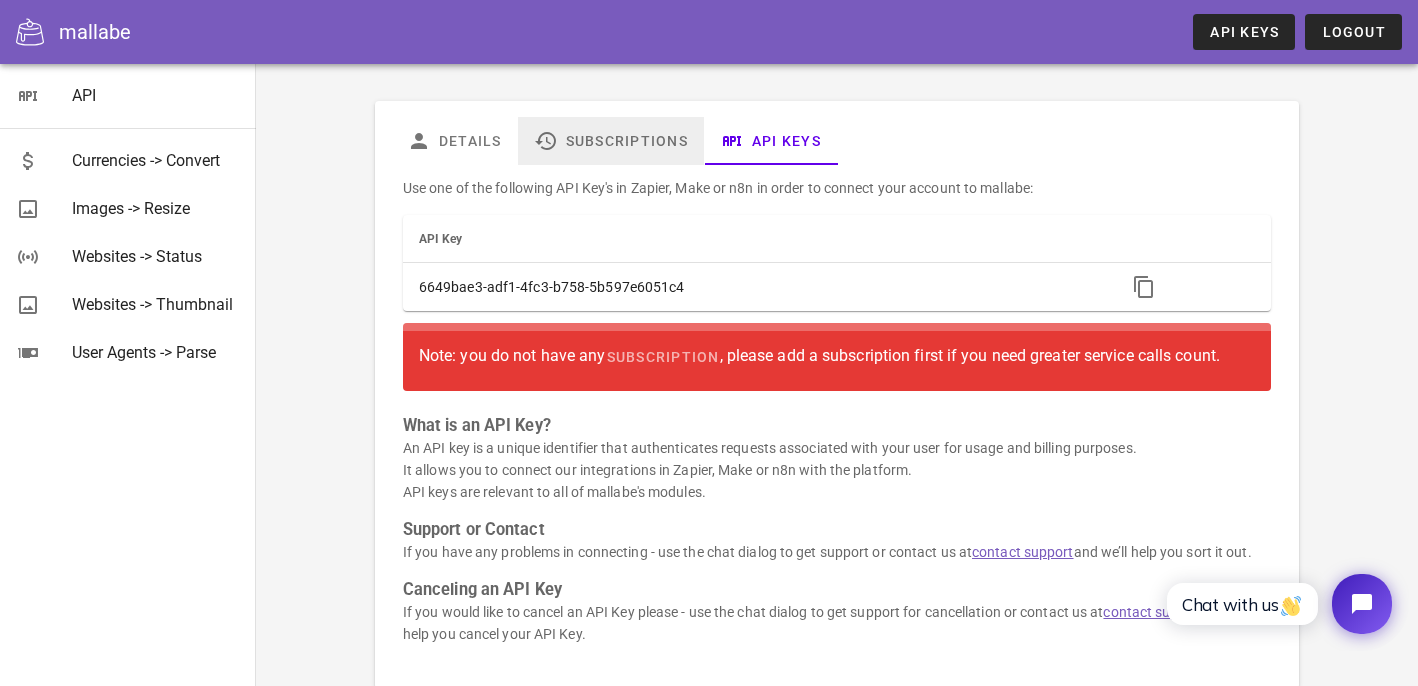click on "Subscriptions" at bounding box center [611, 141] 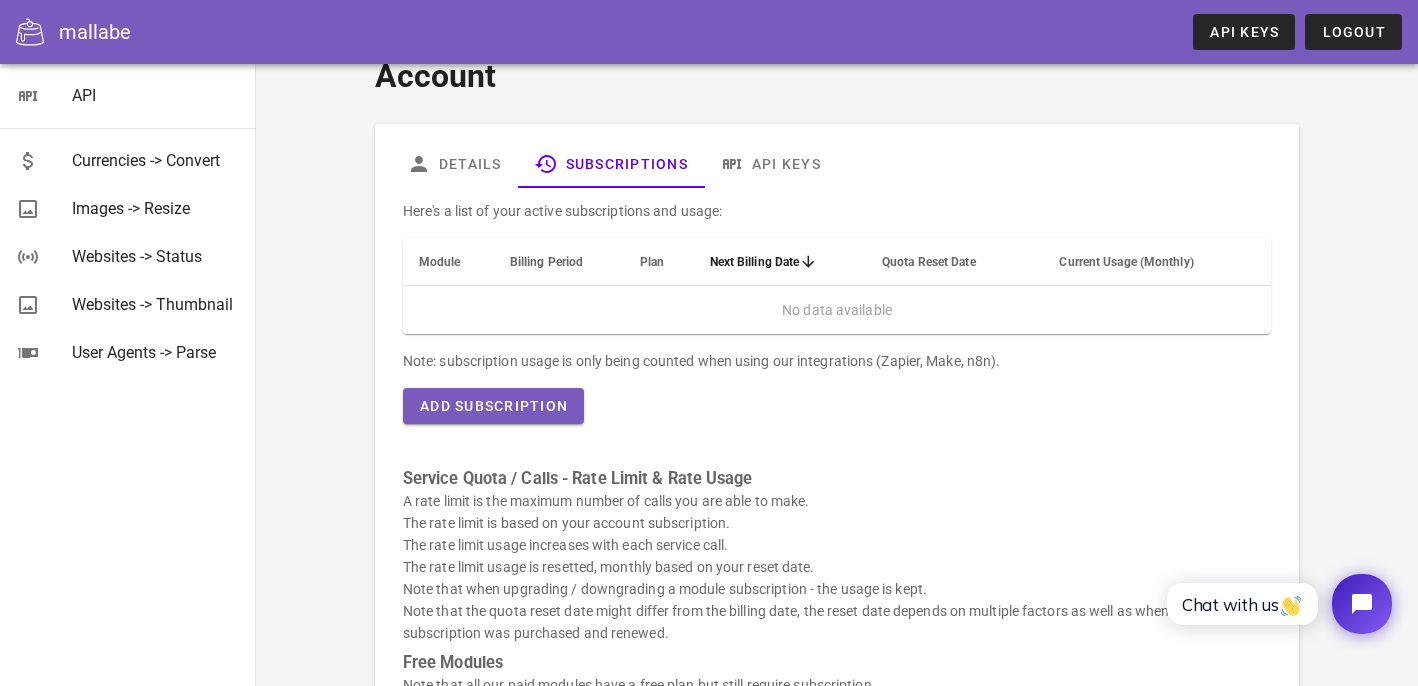 scroll, scrollTop: 19, scrollLeft: 0, axis: vertical 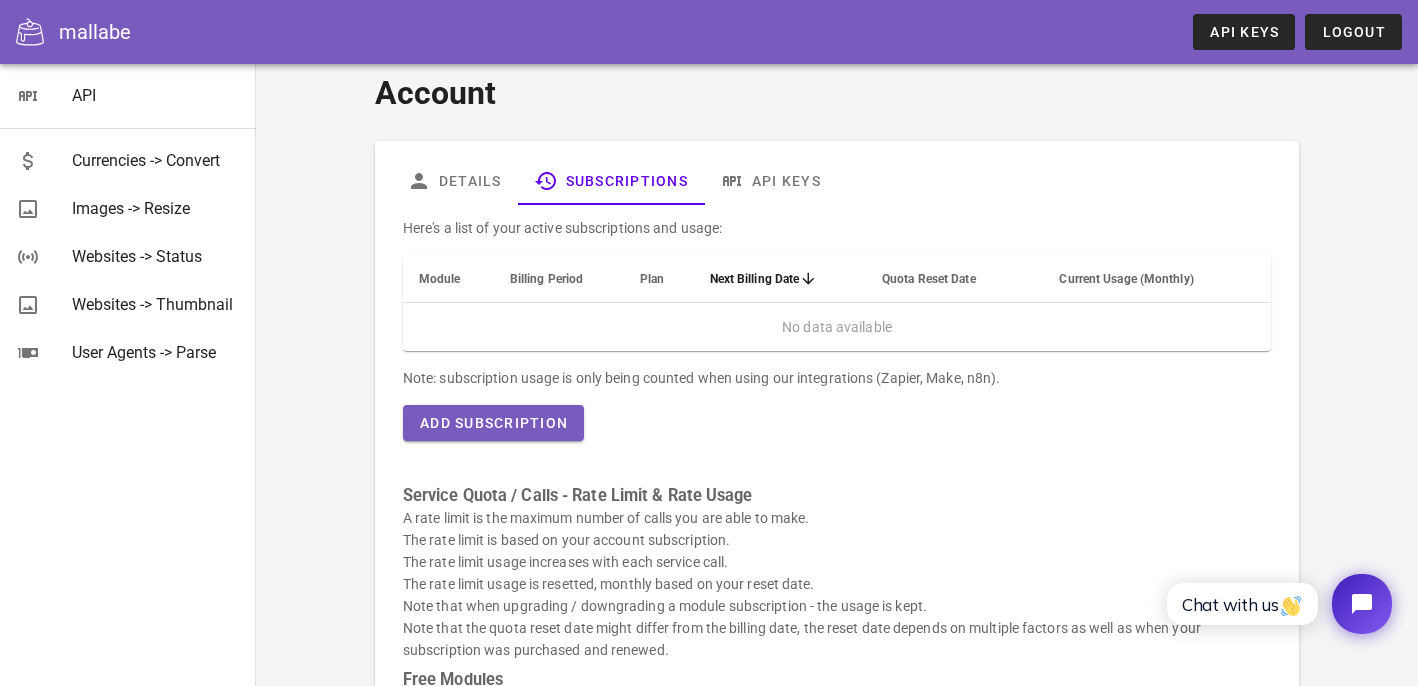 click on "Here's a list of your active subscriptions and usage:" at bounding box center [837, 228] 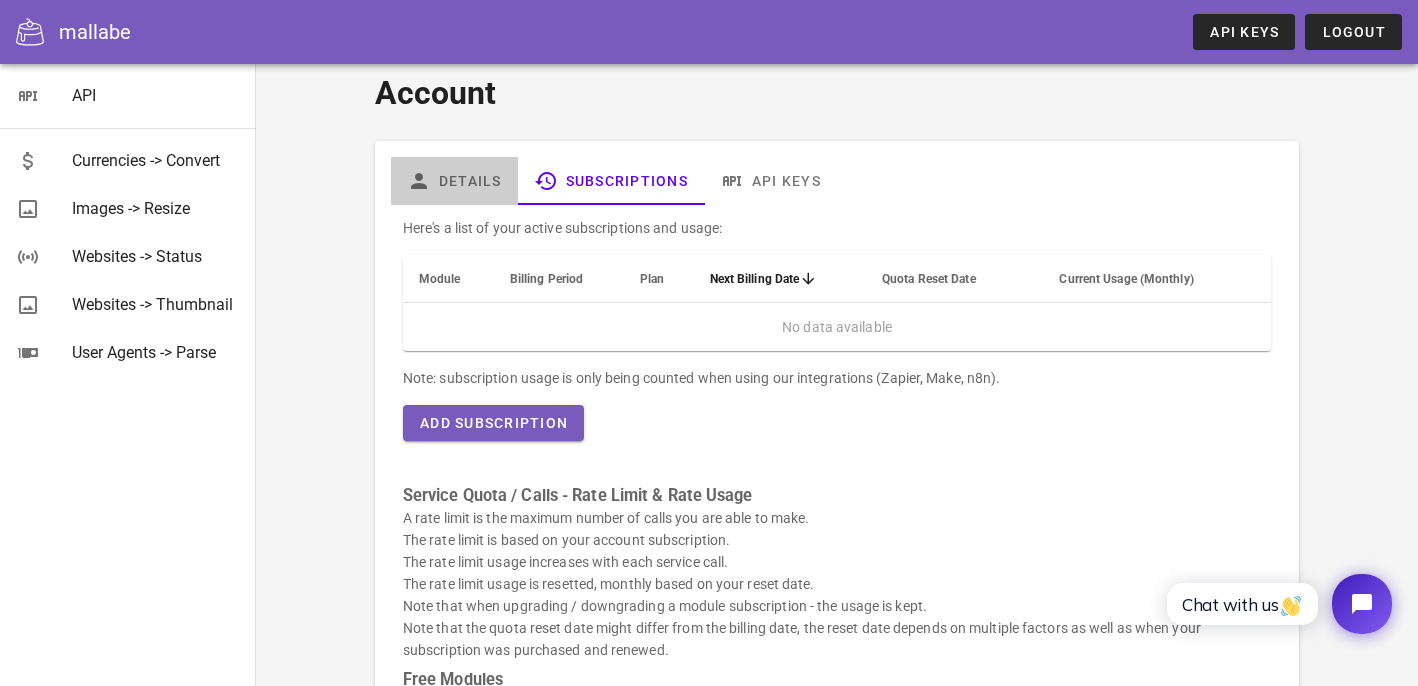 click on "Details" at bounding box center [454, 181] 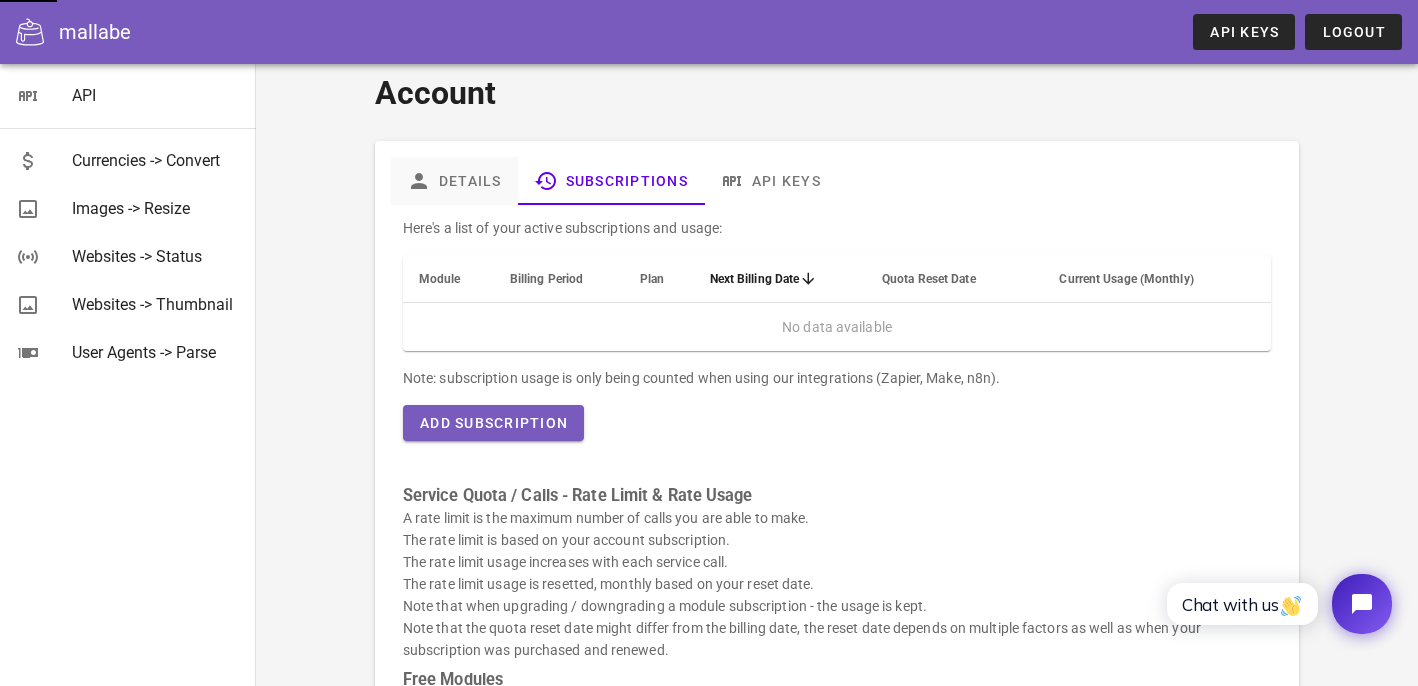 scroll, scrollTop: 0, scrollLeft: 0, axis: both 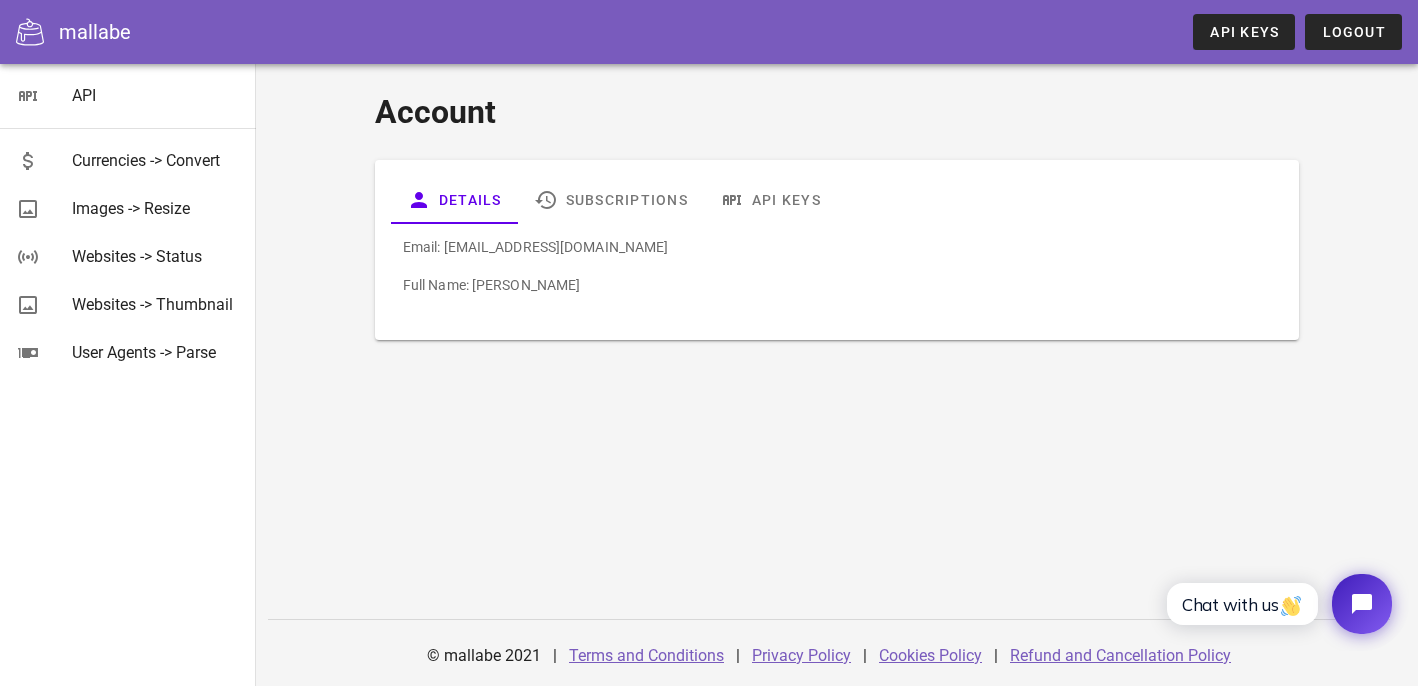 click on "Account
Details
Subscriptions
API Keys
Email: [EMAIL_ADDRESS][DOMAIN_NAME]   Full Name: [PERSON_NAME]" at bounding box center [837, 214] 